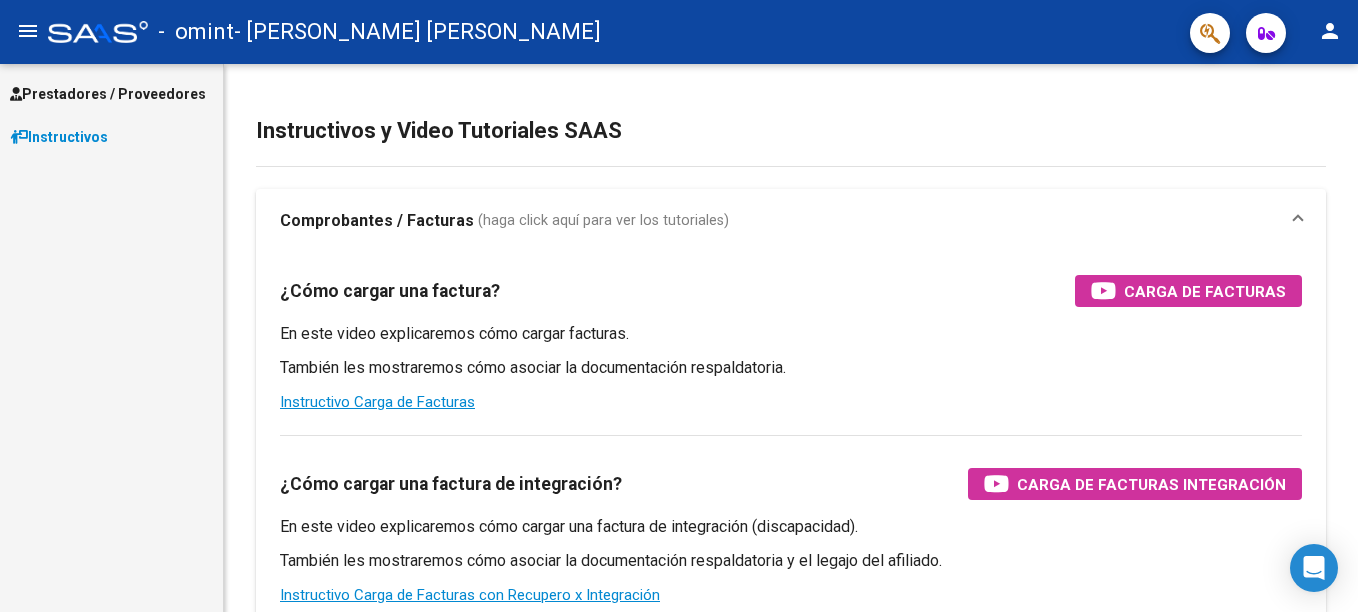 scroll, scrollTop: 0, scrollLeft: 0, axis: both 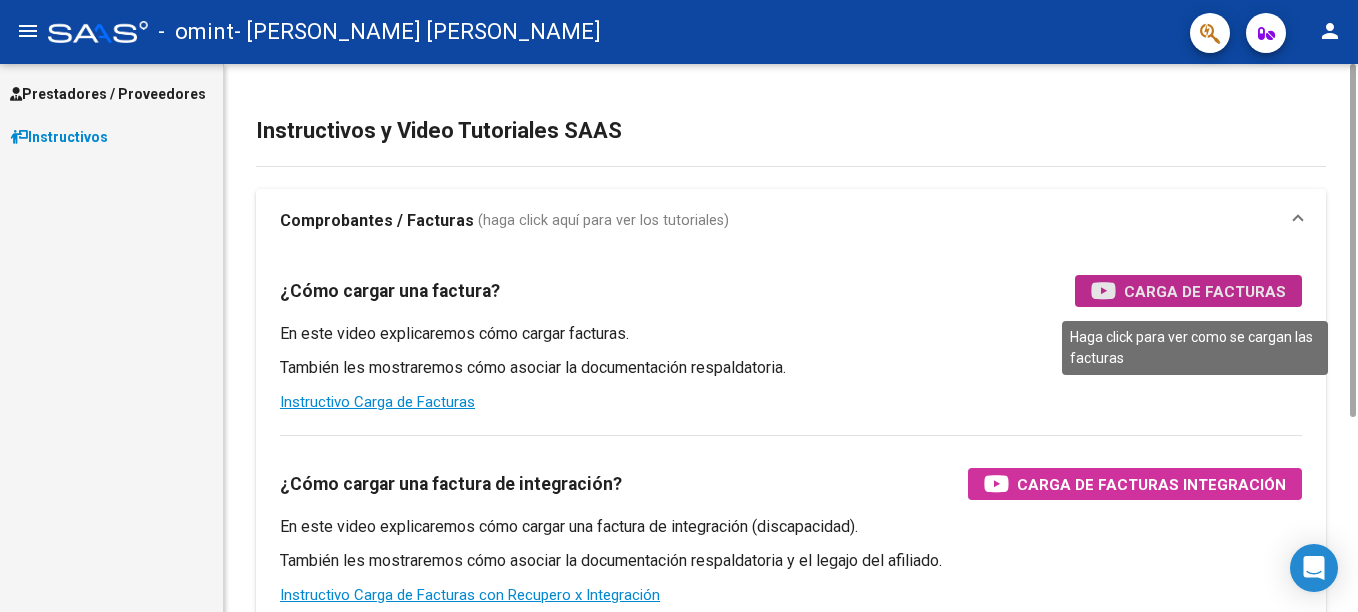 click on "Carga de Facturas" at bounding box center (1205, 291) 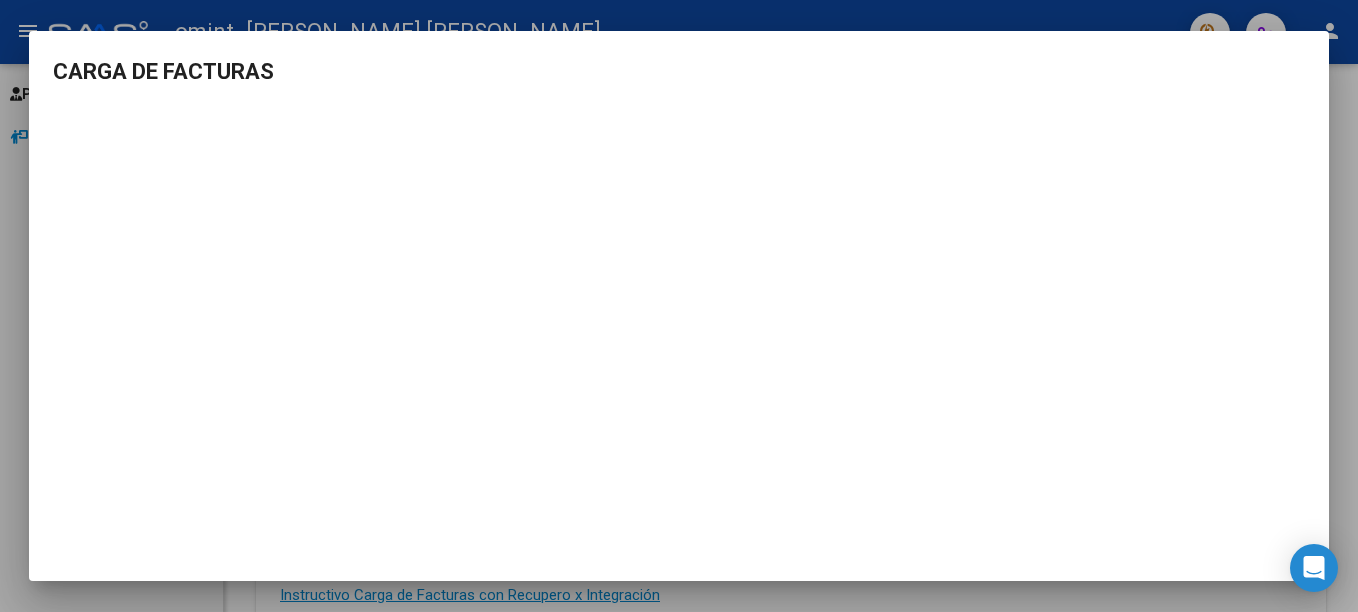 click at bounding box center (679, 306) 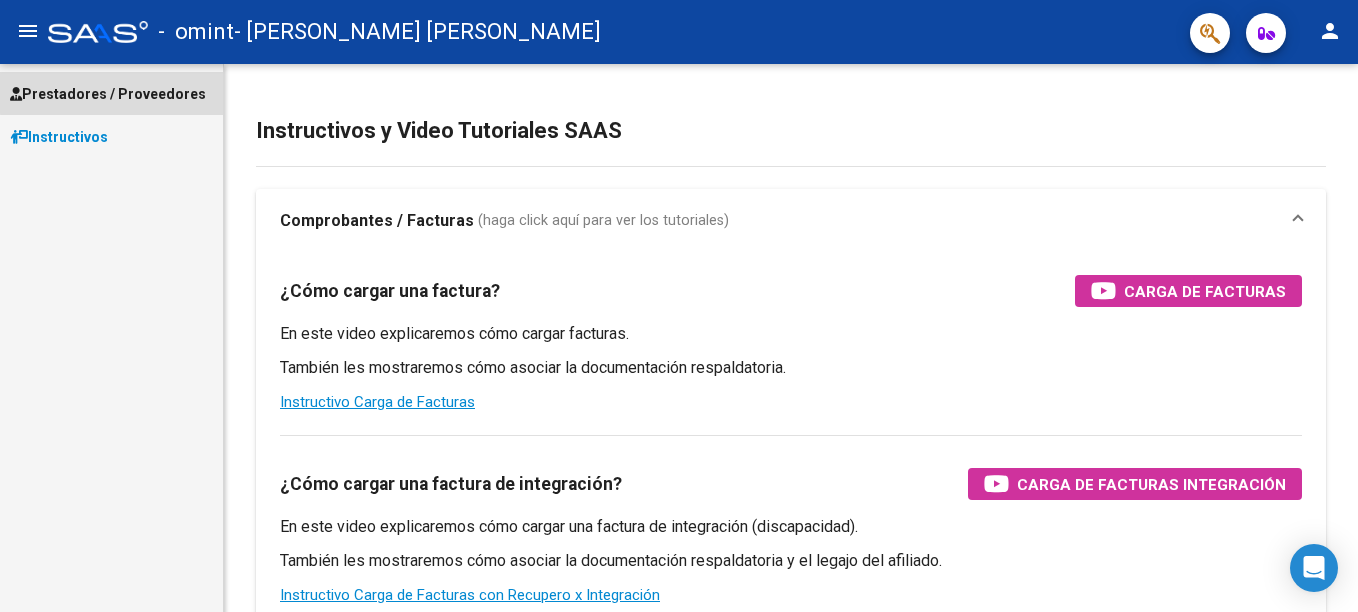 click on "Prestadores / Proveedores" at bounding box center [108, 94] 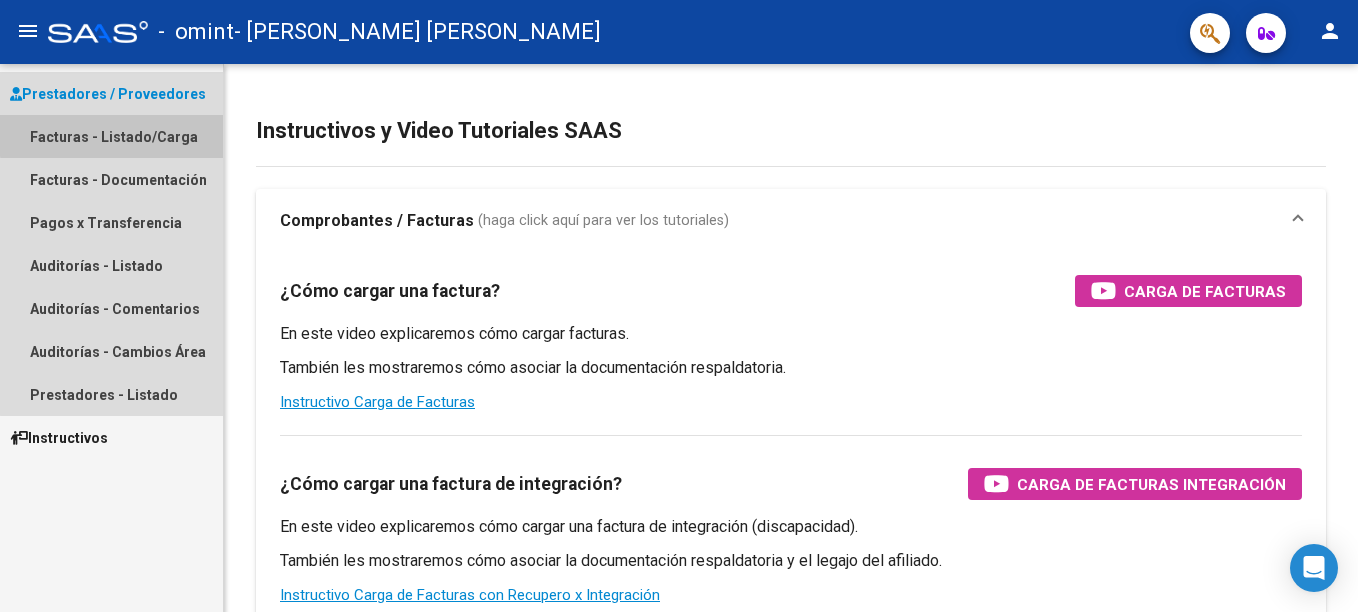 click on "Facturas - Listado/Carga" at bounding box center [111, 136] 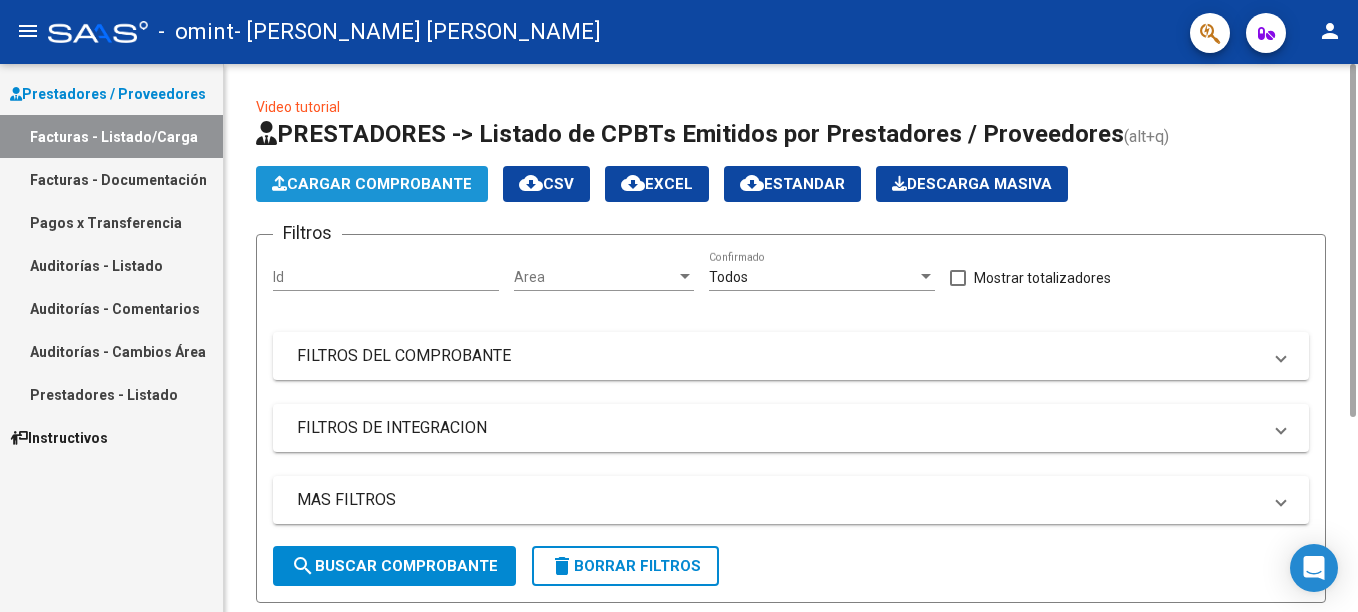 click on "Cargar Comprobante" 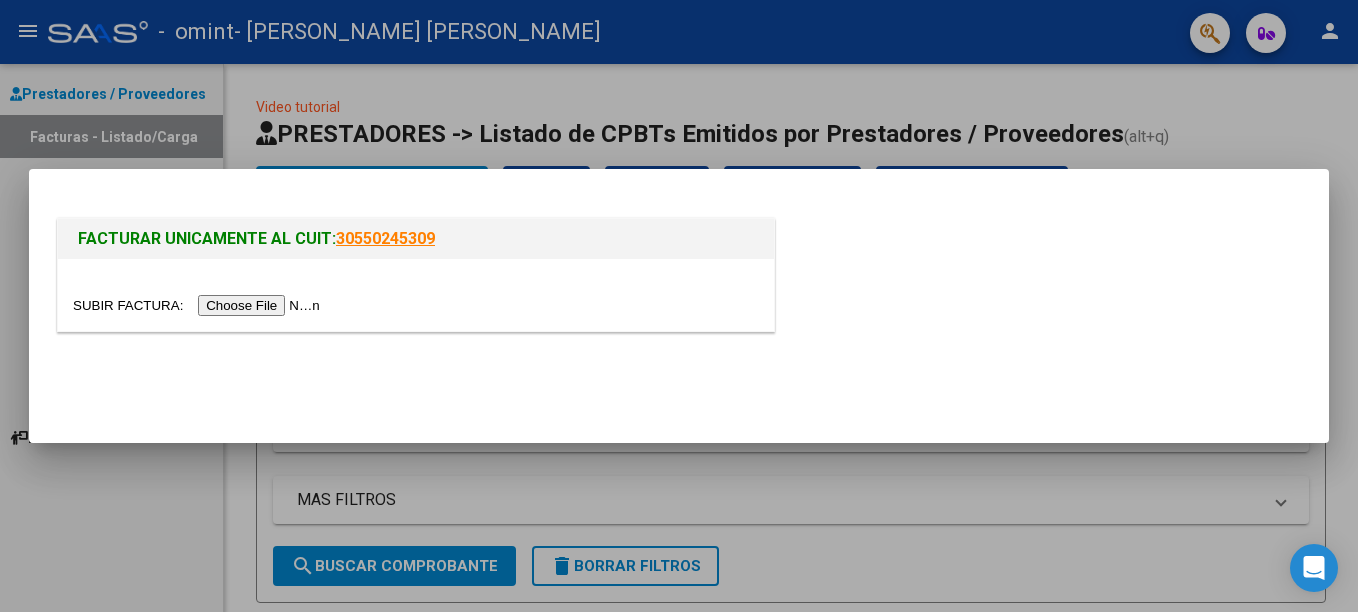 click at bounding box center (199, 305) 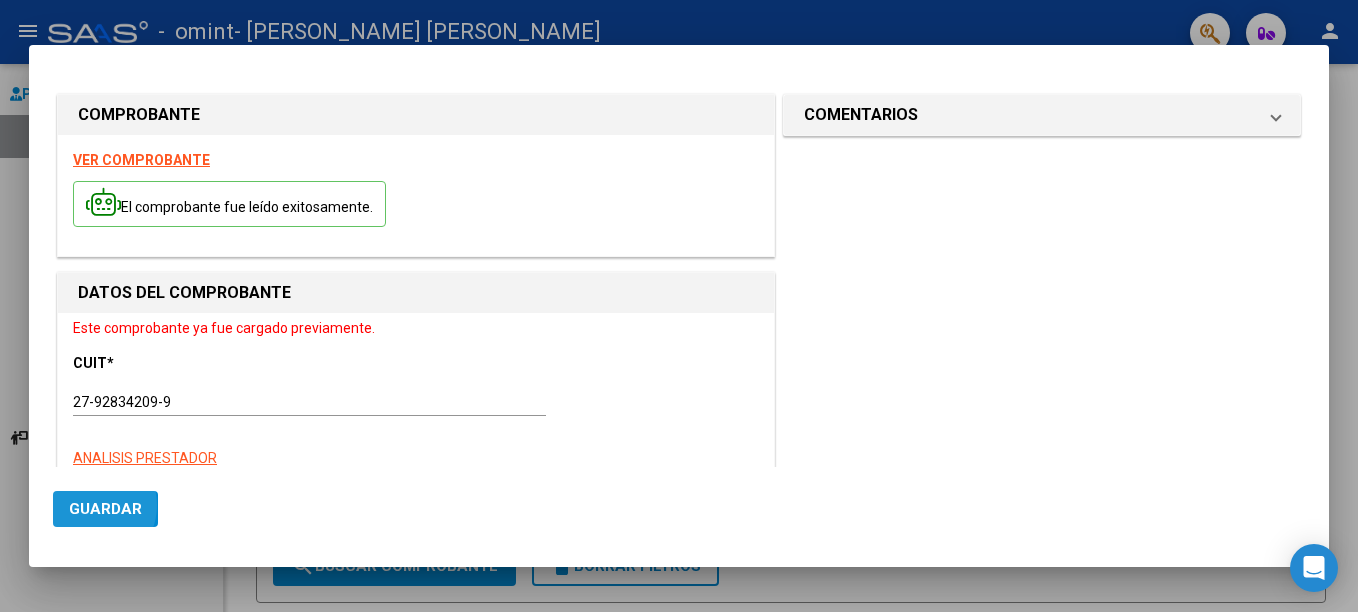 click on "Guardar" 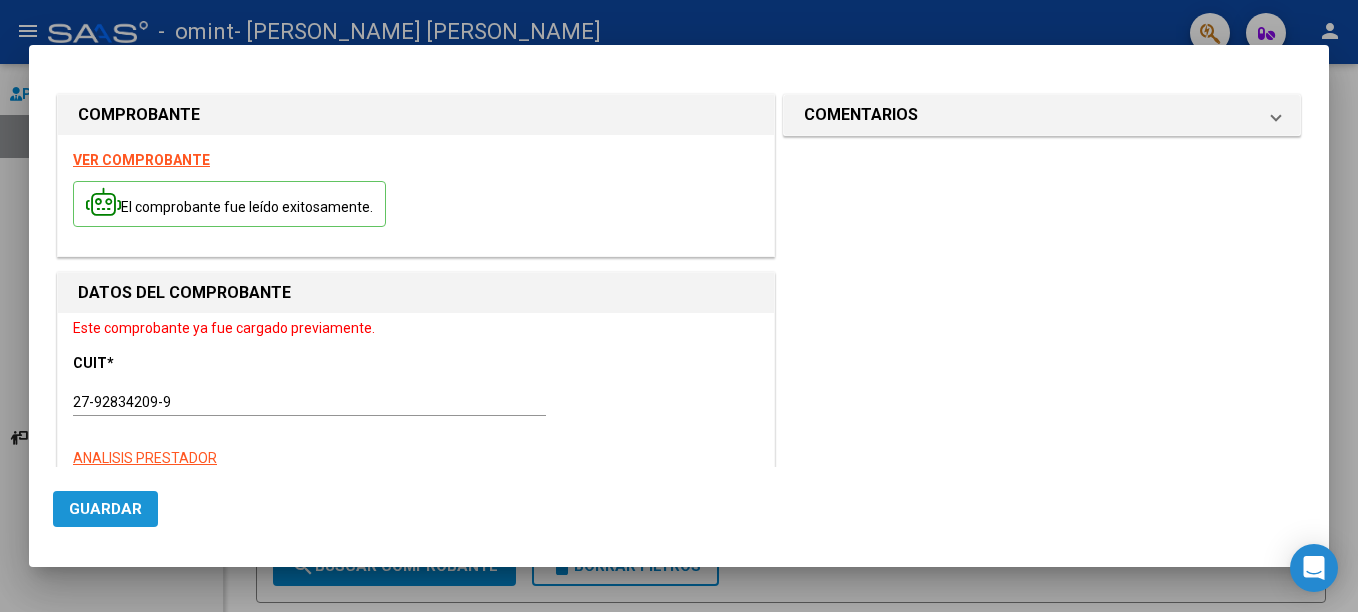 click on "Guardar" 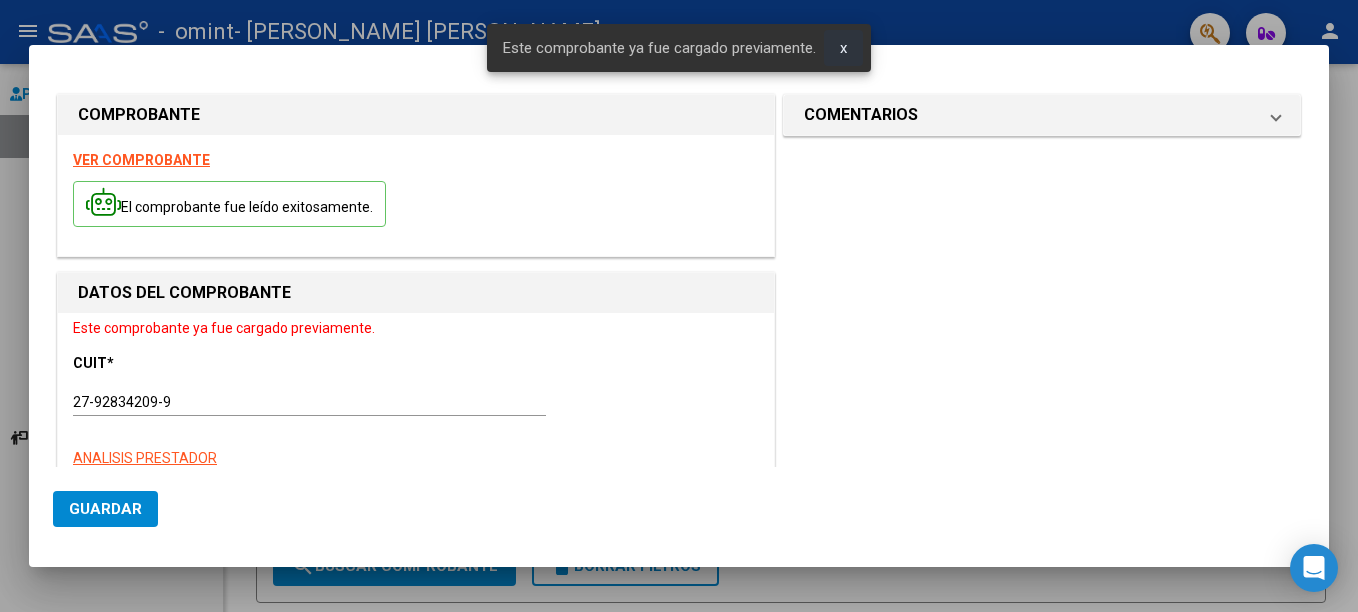click on "x" at bounding box center (843, 48) 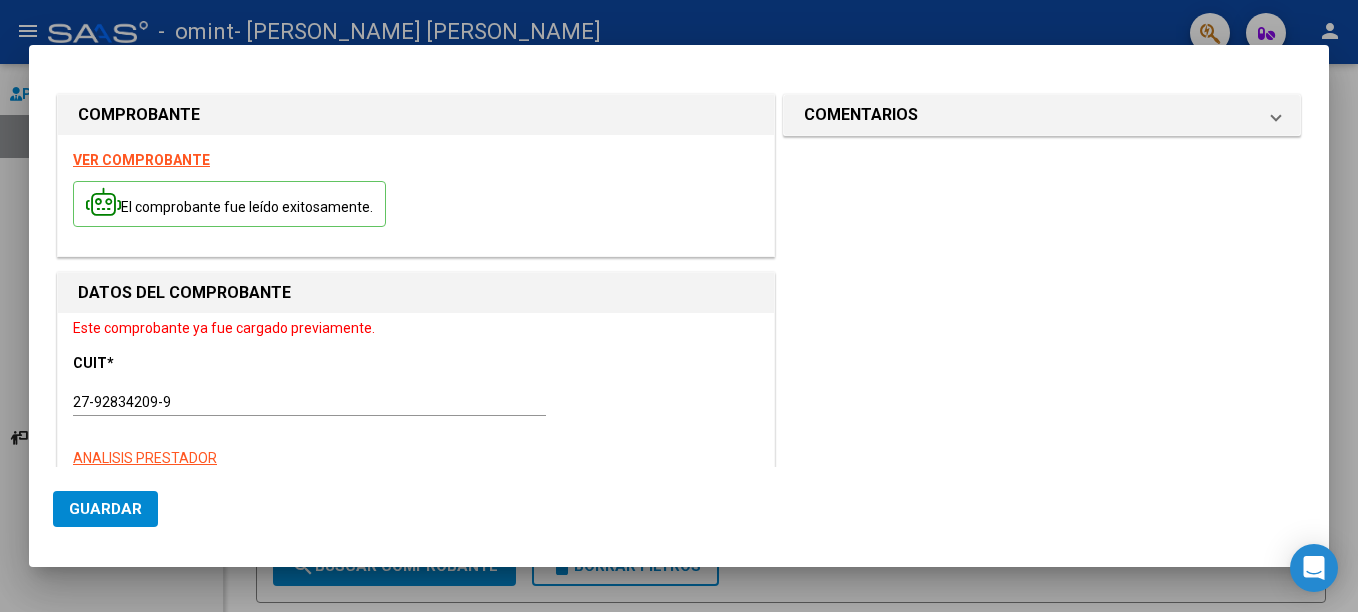 click at bounding box center [679, 306] 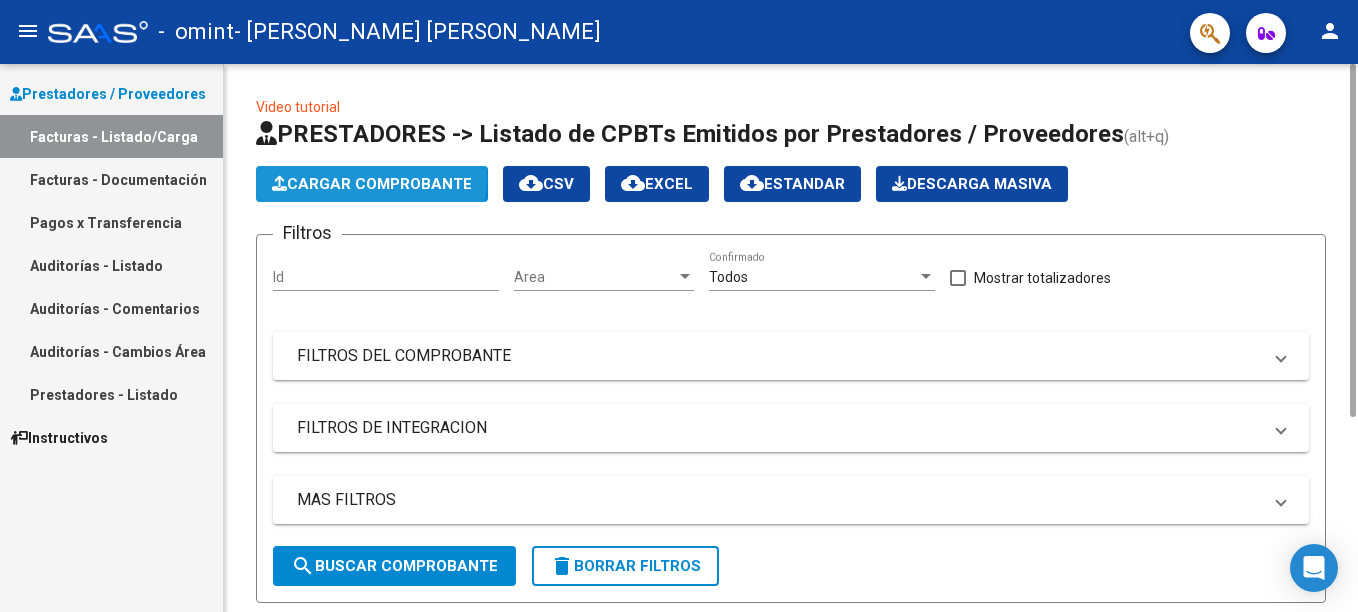click on "Cargar Comprobante" 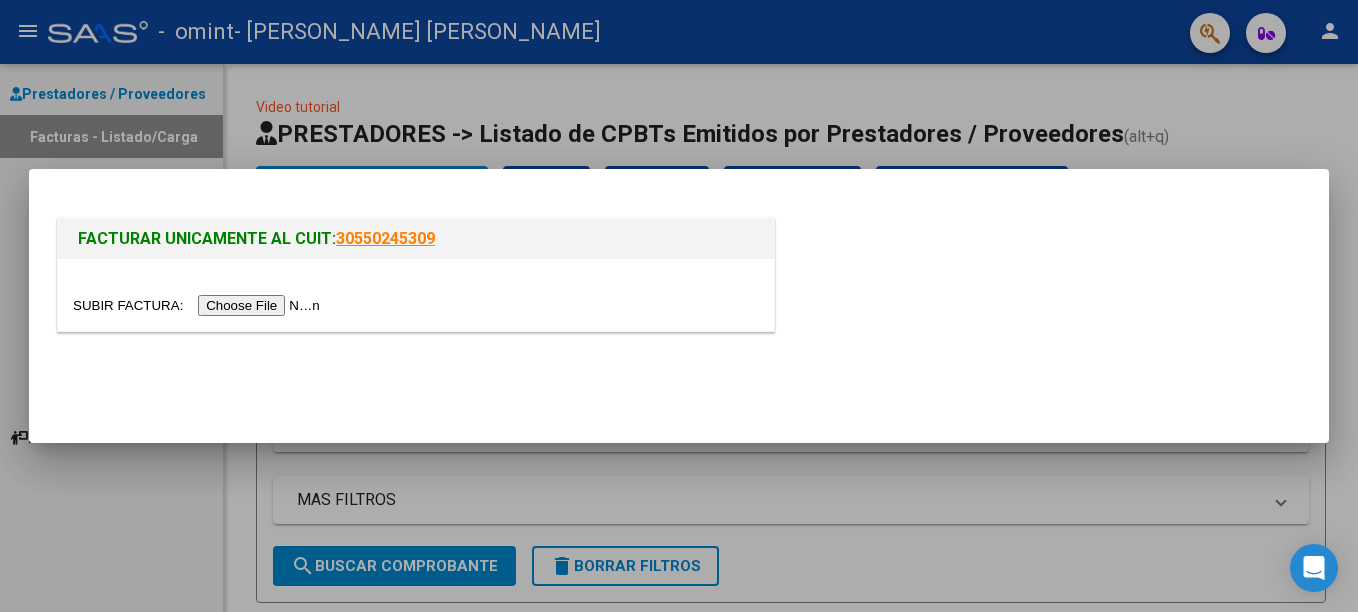 click at bounding box center [199, 305] 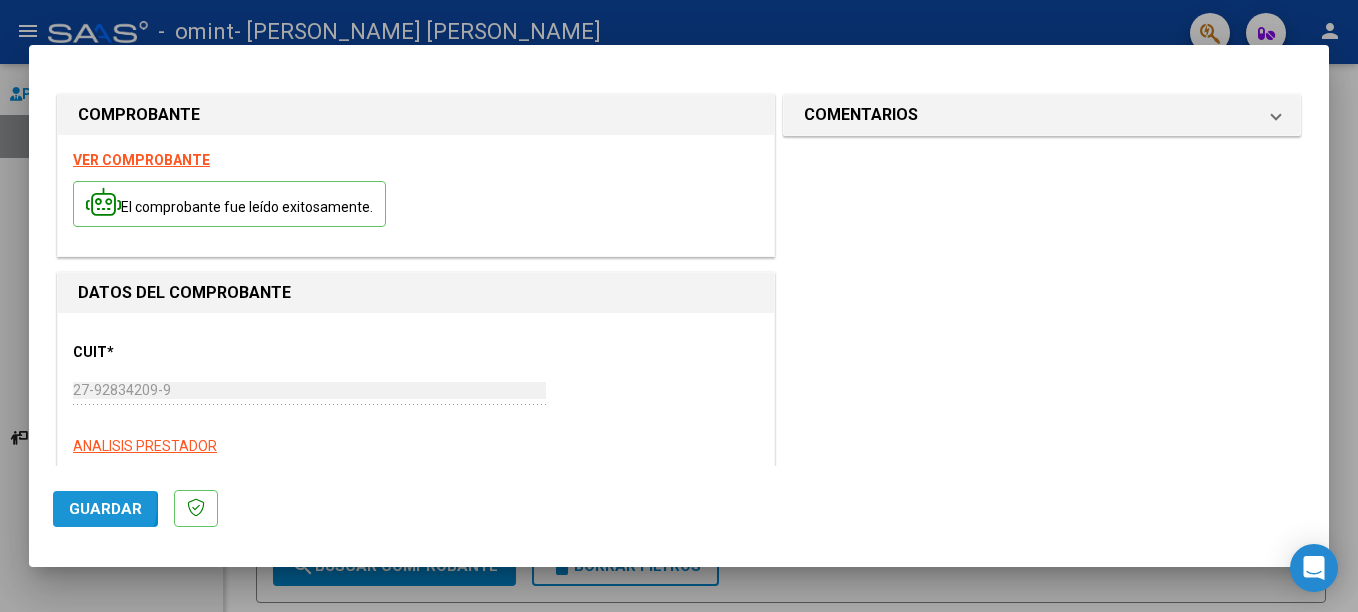 click on "Guardar" 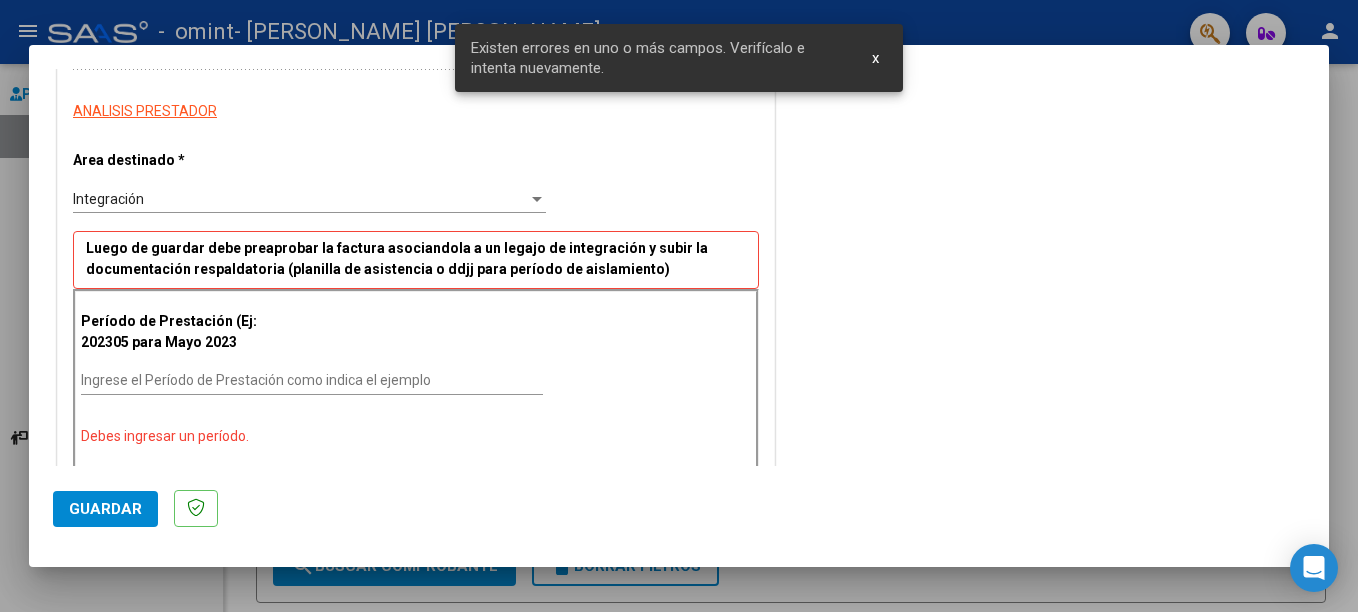 scroll, scrollTop: 429, scrollLeft: 0, axis: vertical 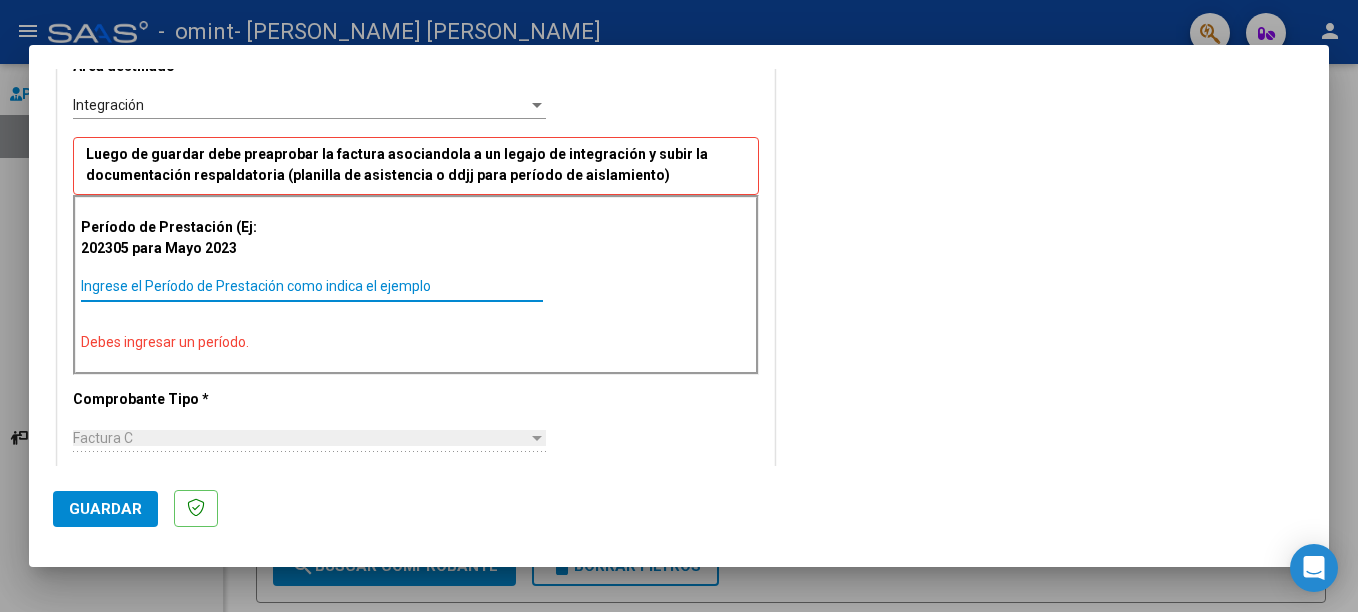 click on "Ingrese el Período de Prestación como indica el ejemplo" at bounding box center [312, 286] 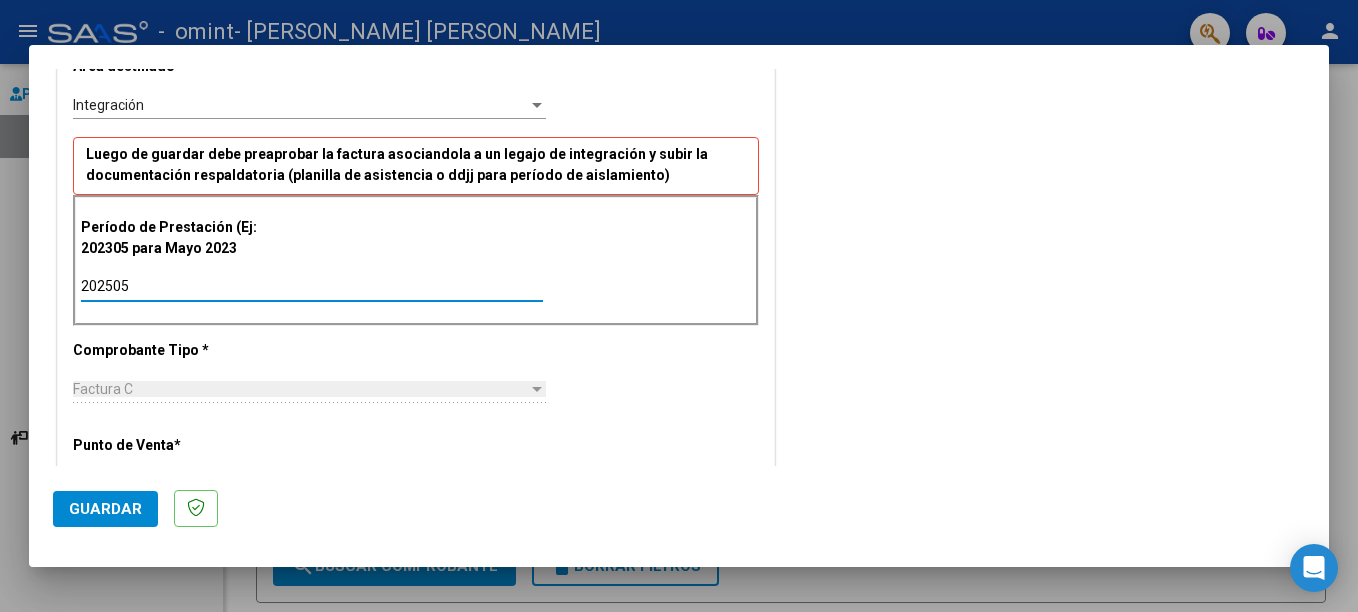 type on "202505" 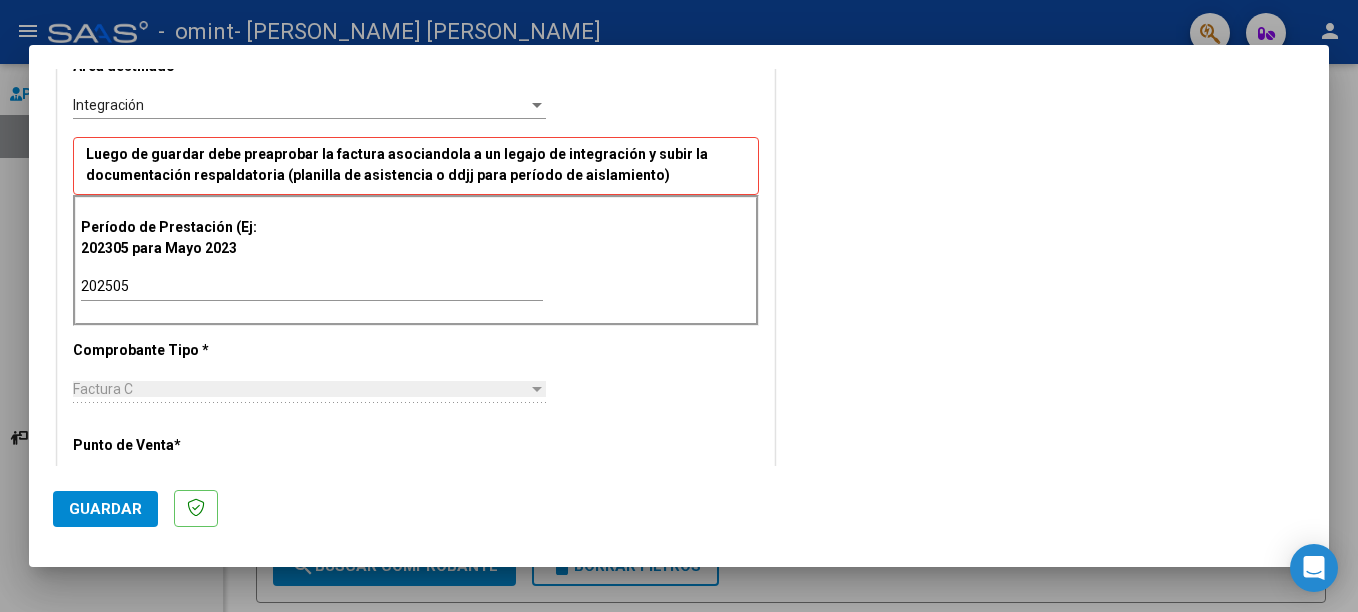click on "Factura C" at bounding box center [300, 389] 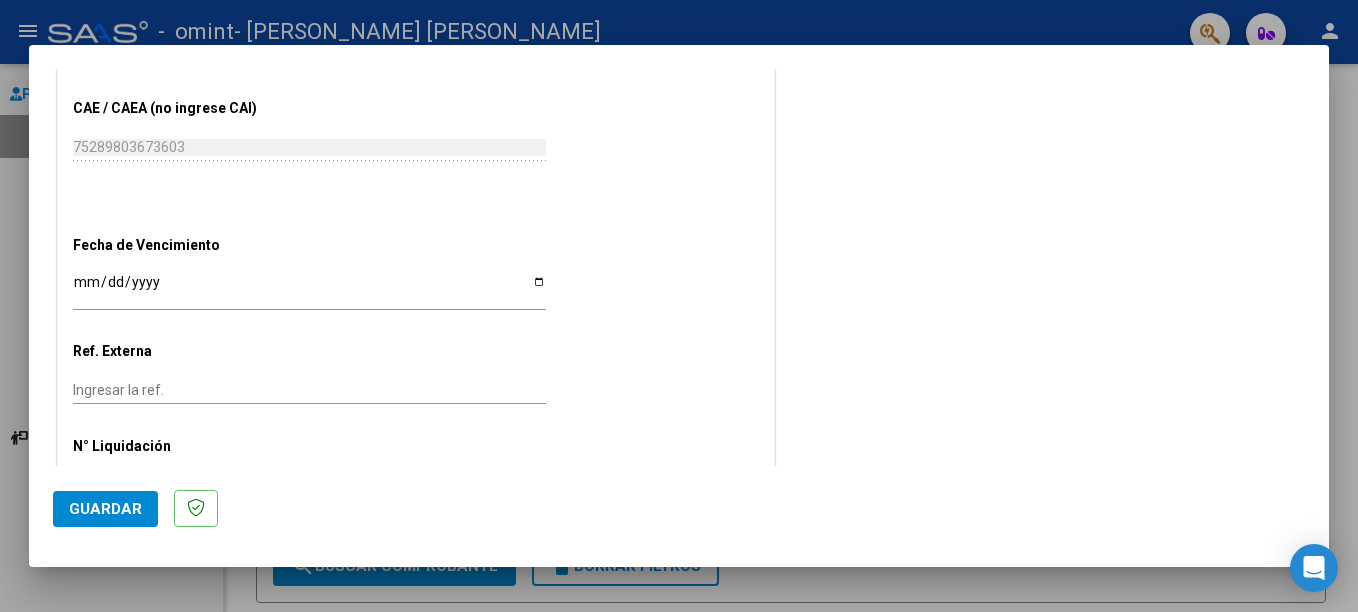 scroll, scrollTop: 1173, scrollLeft: 0, axis: vertical 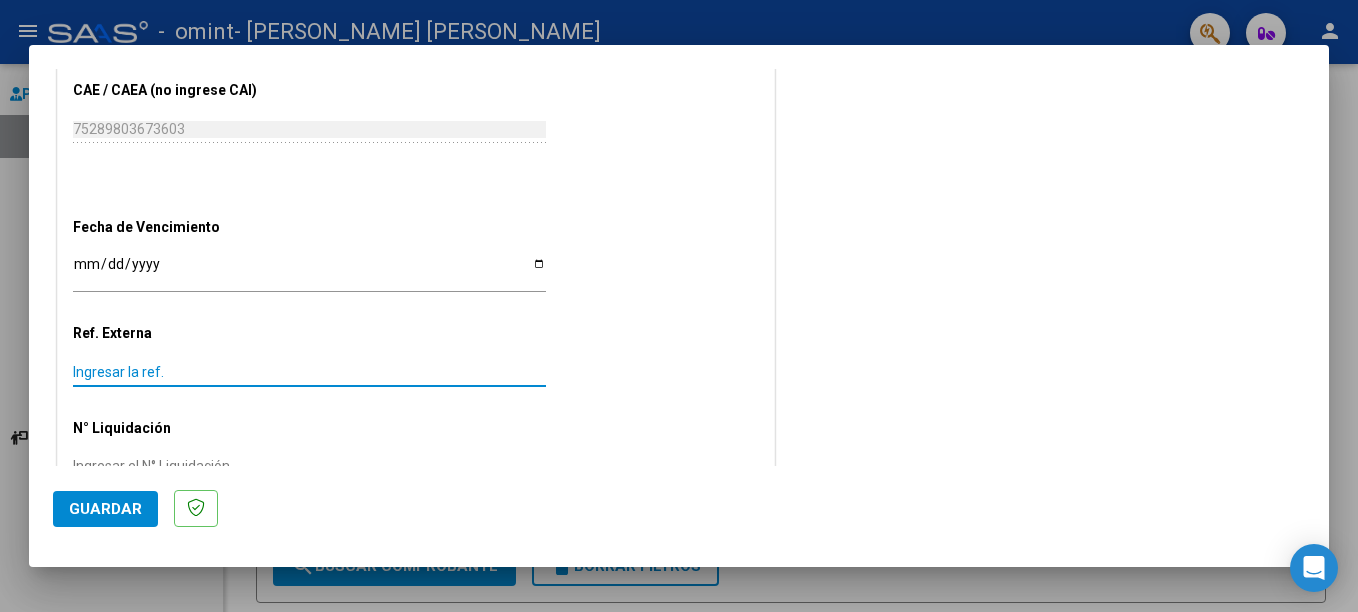 click on "Ingresar la ref." at bounding box center (309, 372) 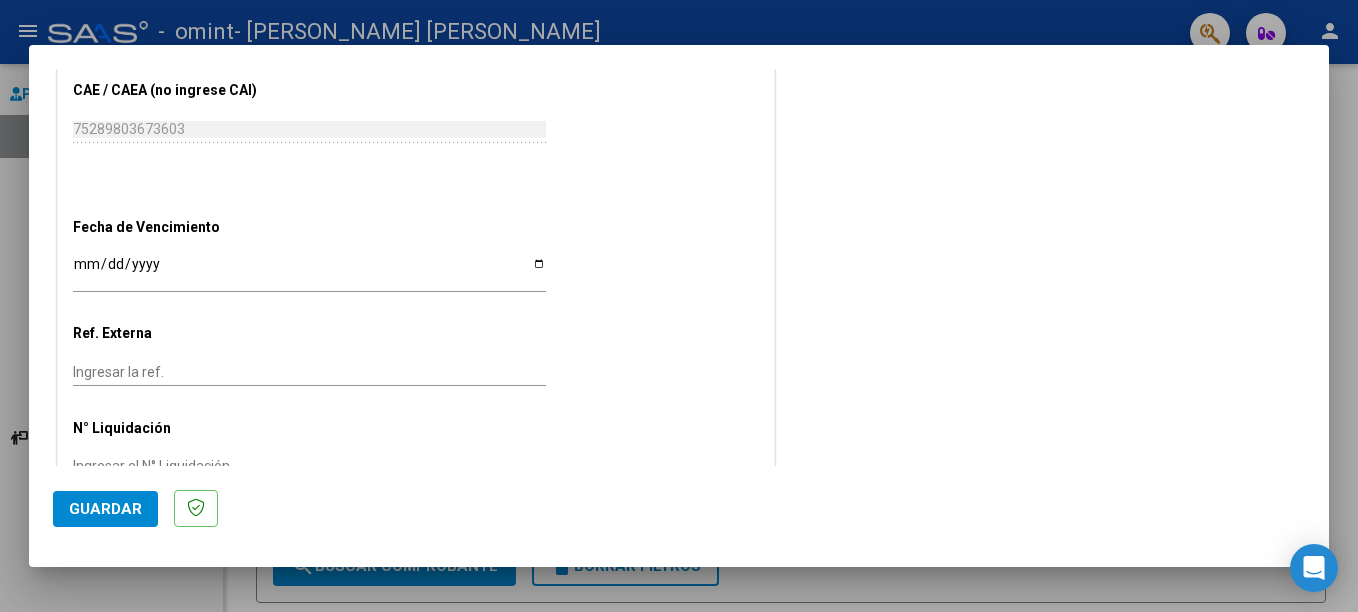 scroll, scrollTop: 1224, scrollLeft: 0, axis: vertical 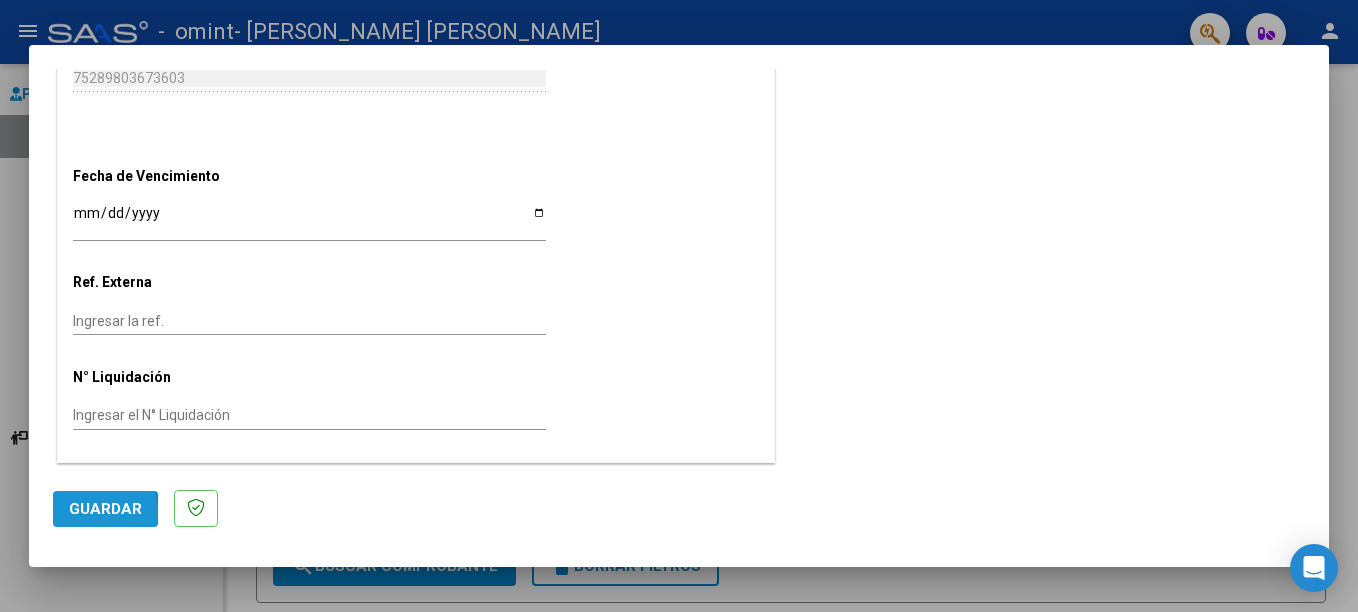 click on "Guardar" 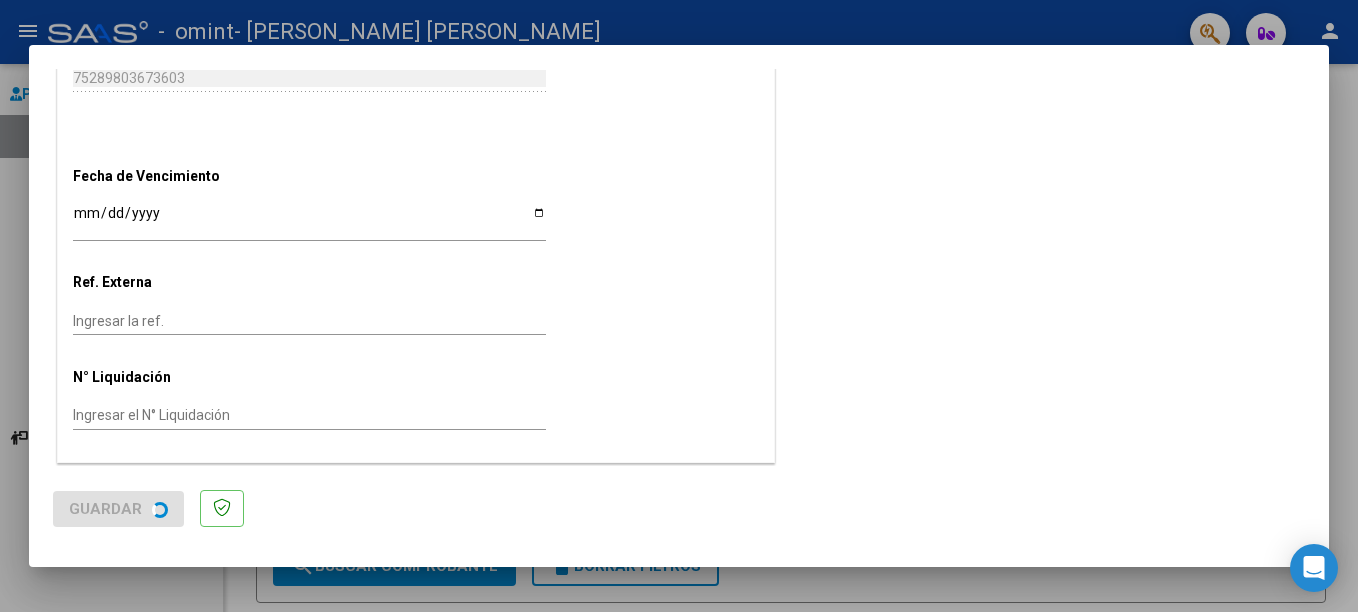 scroll, scrollTop: 0, scrollLeft: 0, axis: both 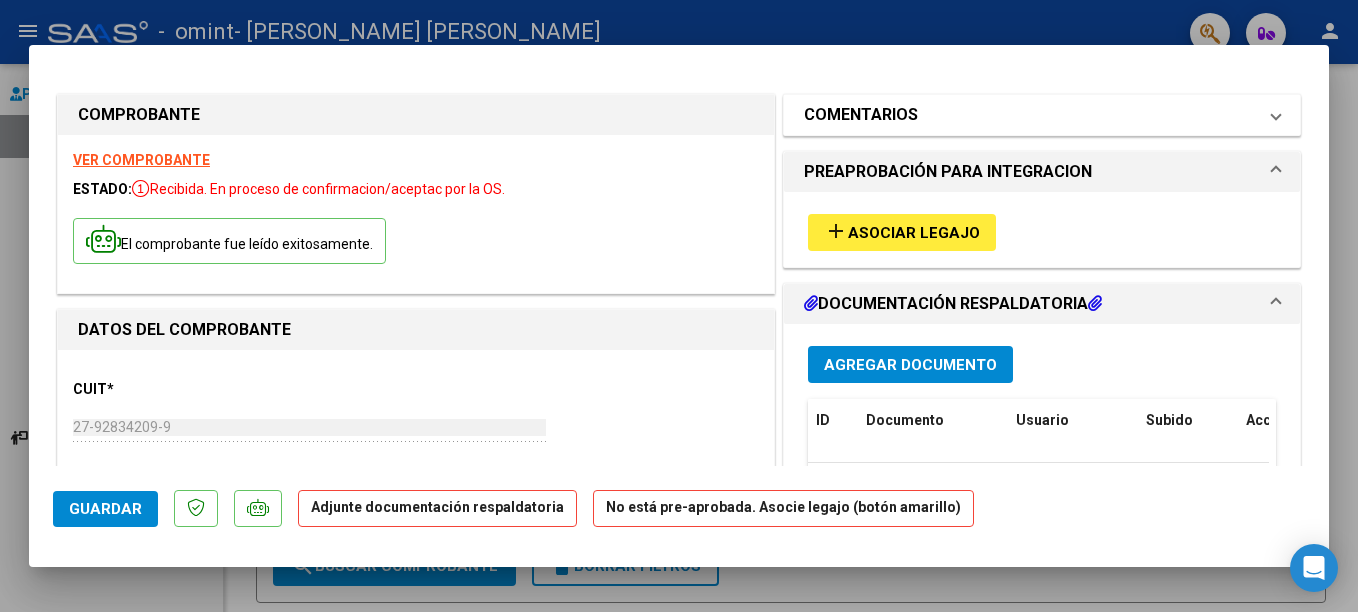click on "COMENTARIOS" at bounding box center (861, 115) 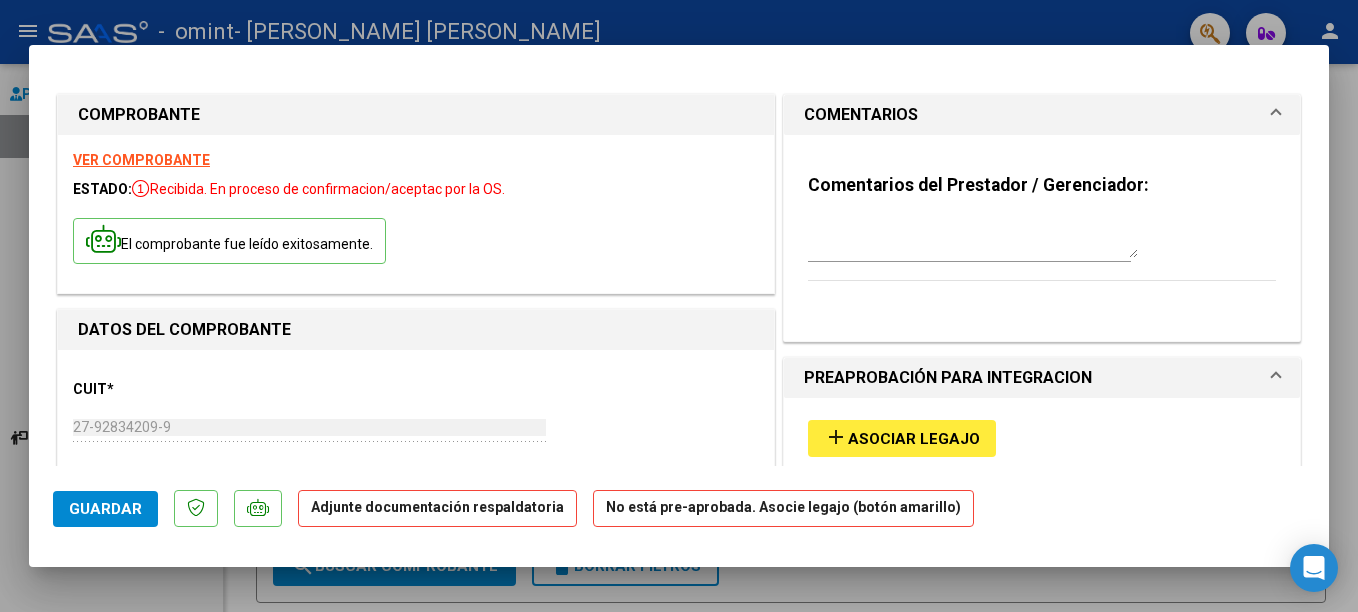 click at bounding box center (973, 238) 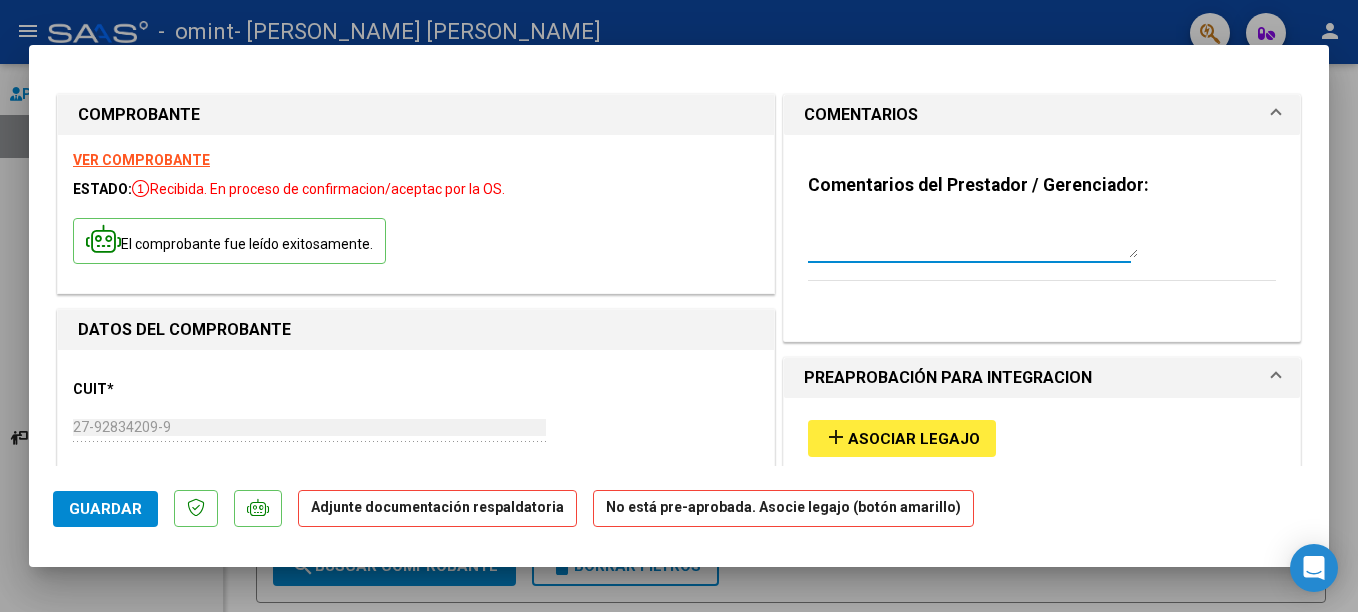 type on "L" 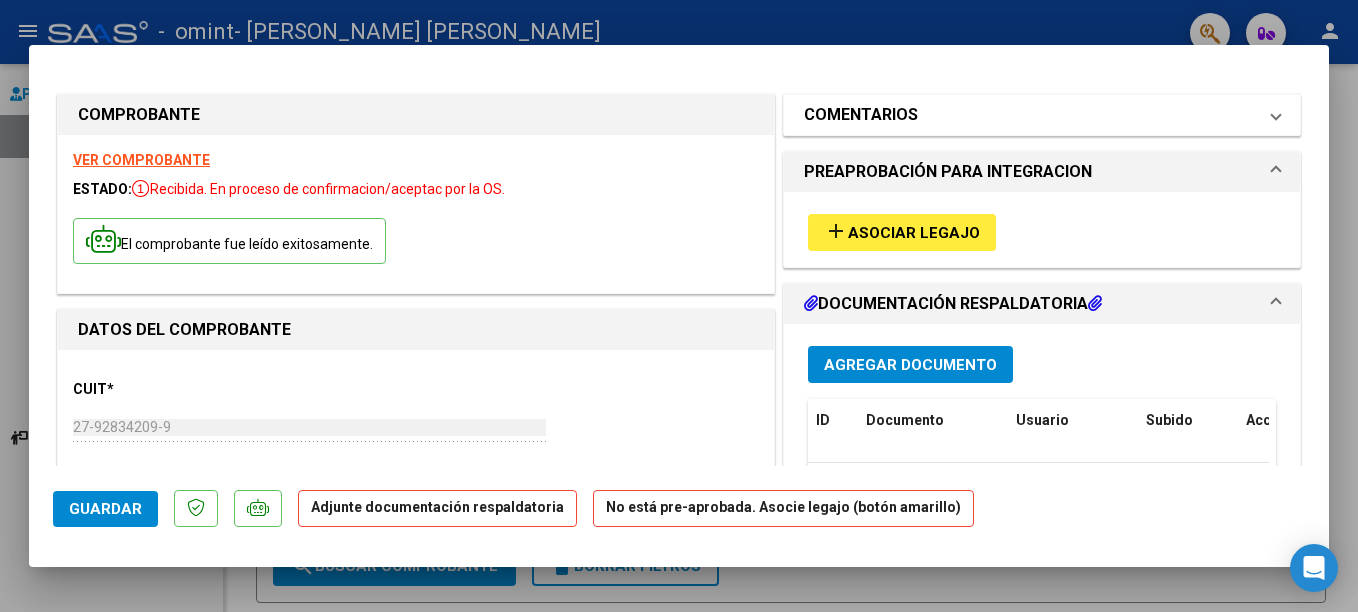 click on "COMENTARIOS" at bounding box center [1042, 115] 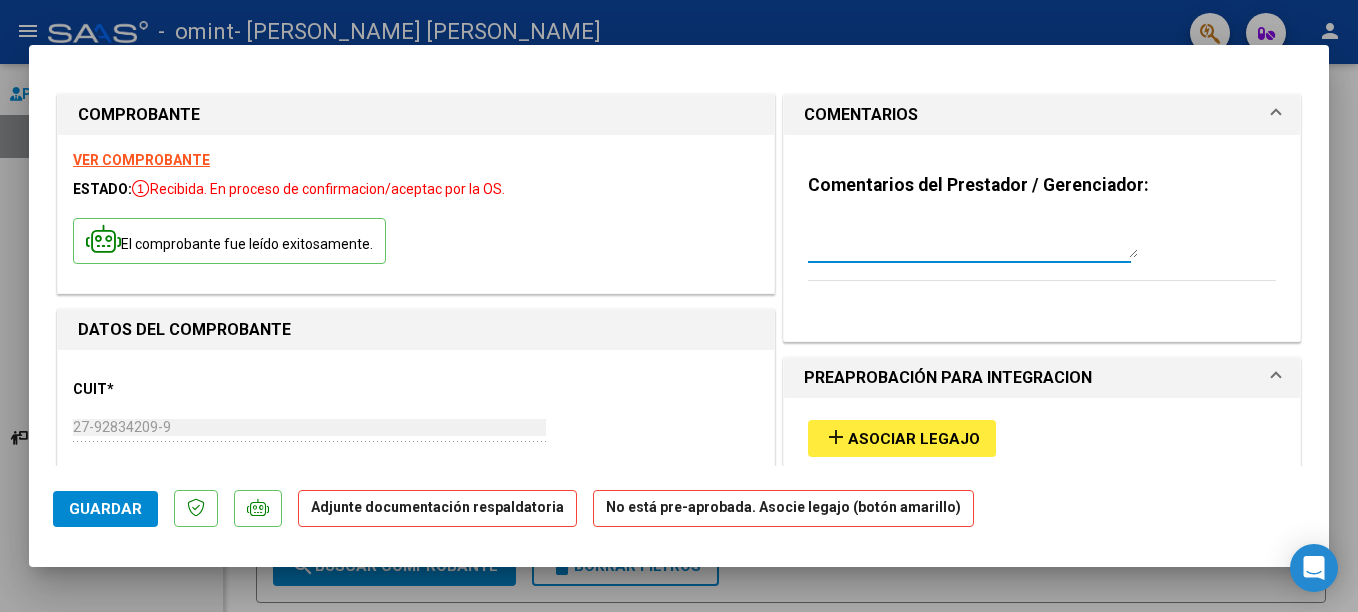 click at bounding box center (973, 238) 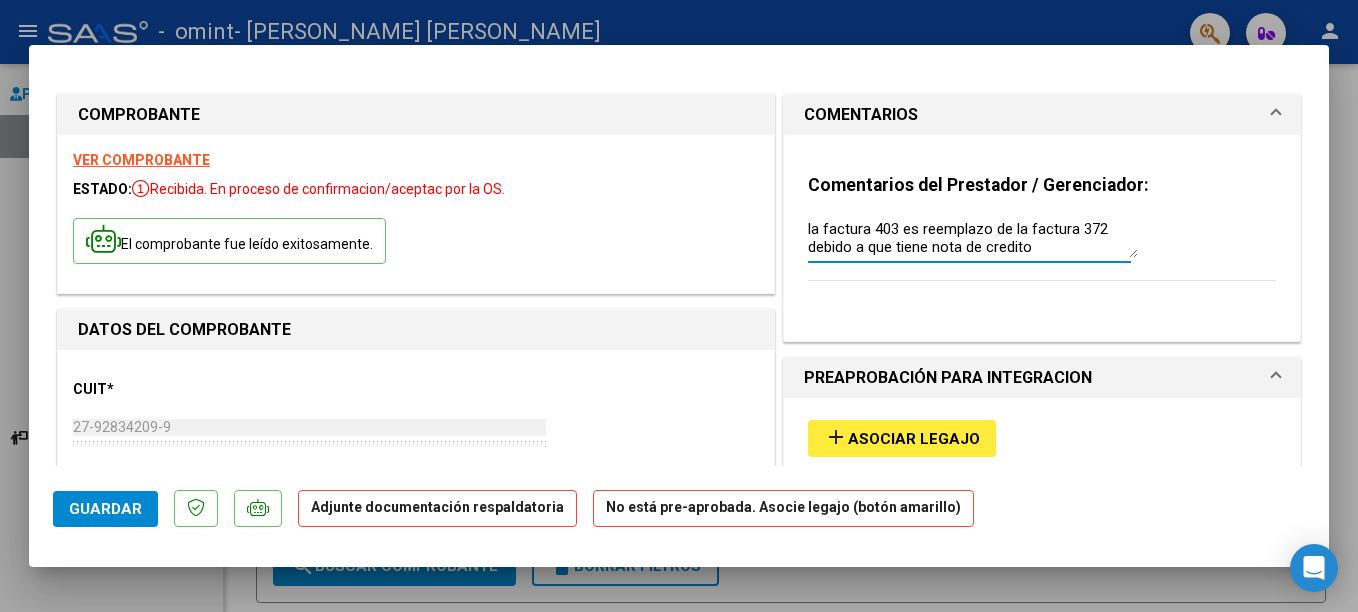 type on "la factura 403 es reemplazo de la factura 372 debido a que tiene nota de credito" 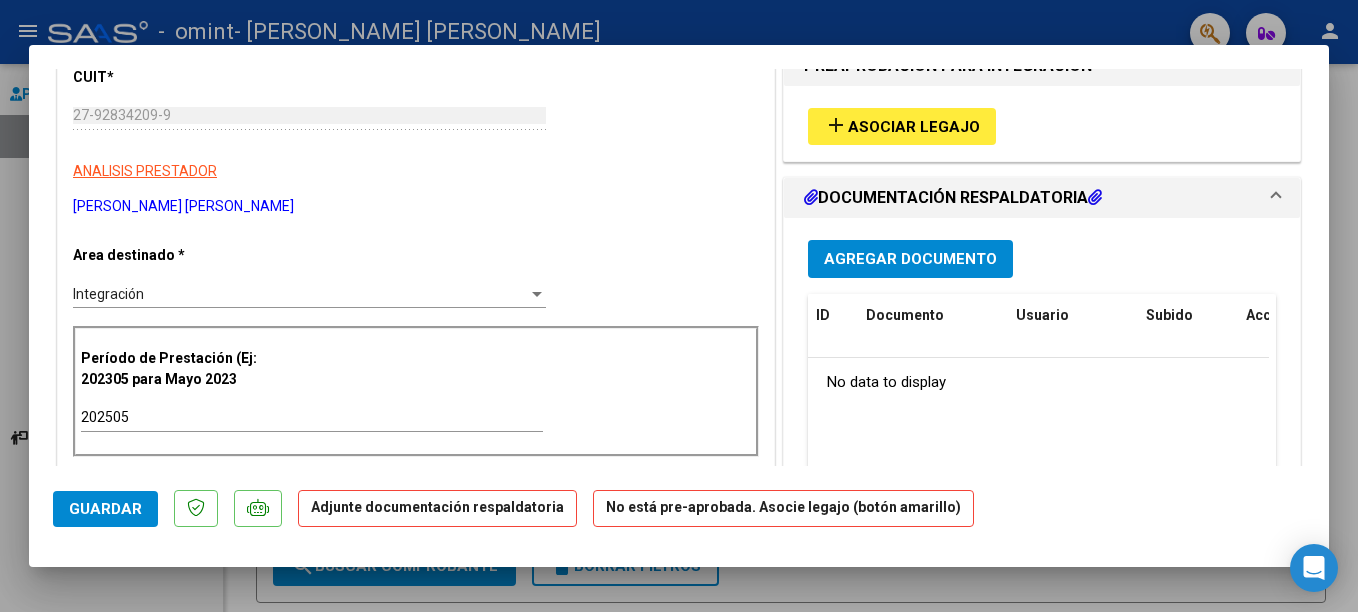 scroll, scrollTop: 317, scrollLeft: 0, axis: vertical 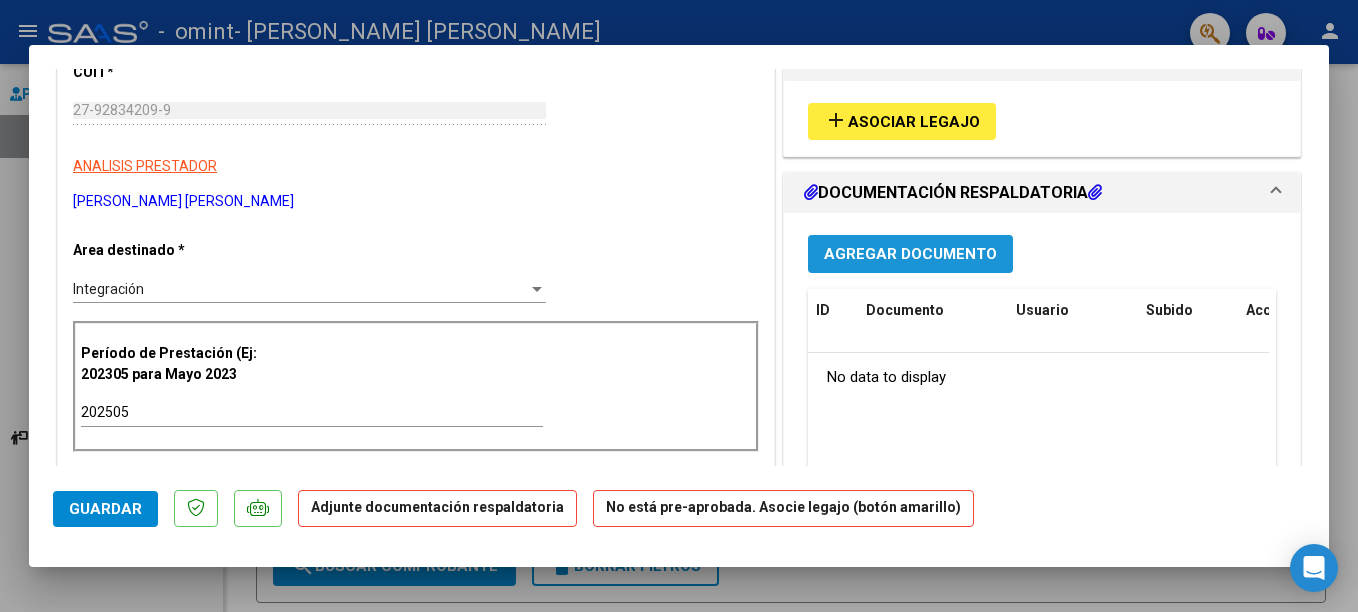 click on "Agregar Documento" at bounding box center [910, 255] 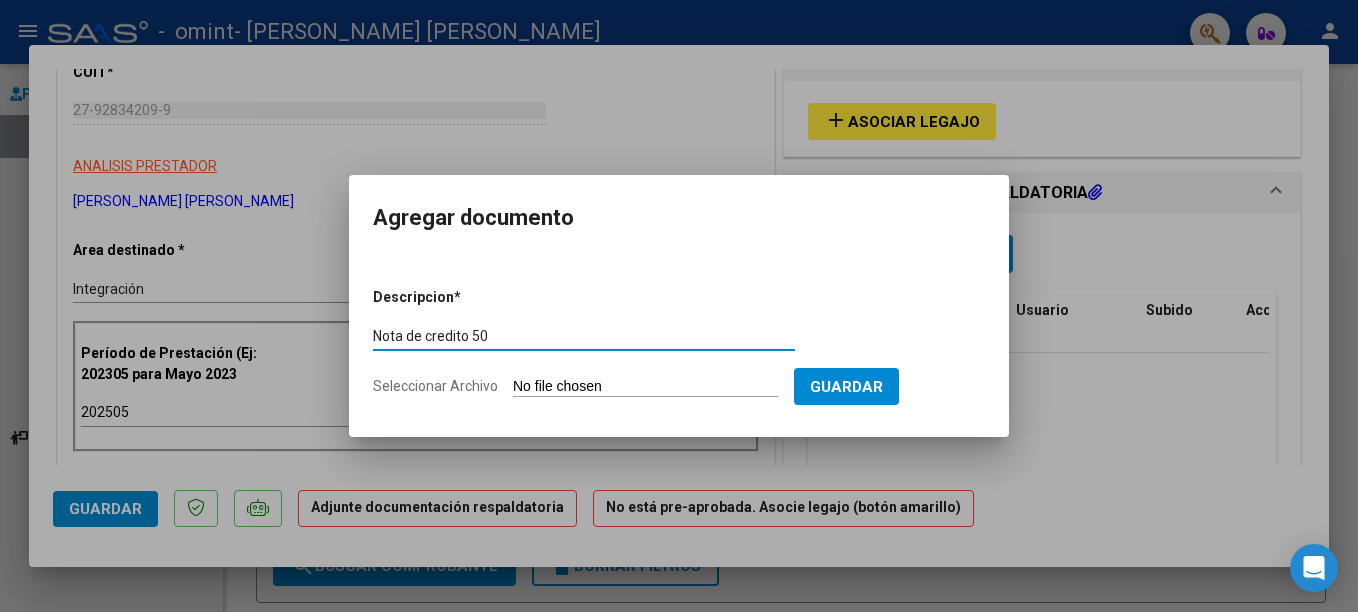 type on "Nota de credito 50" 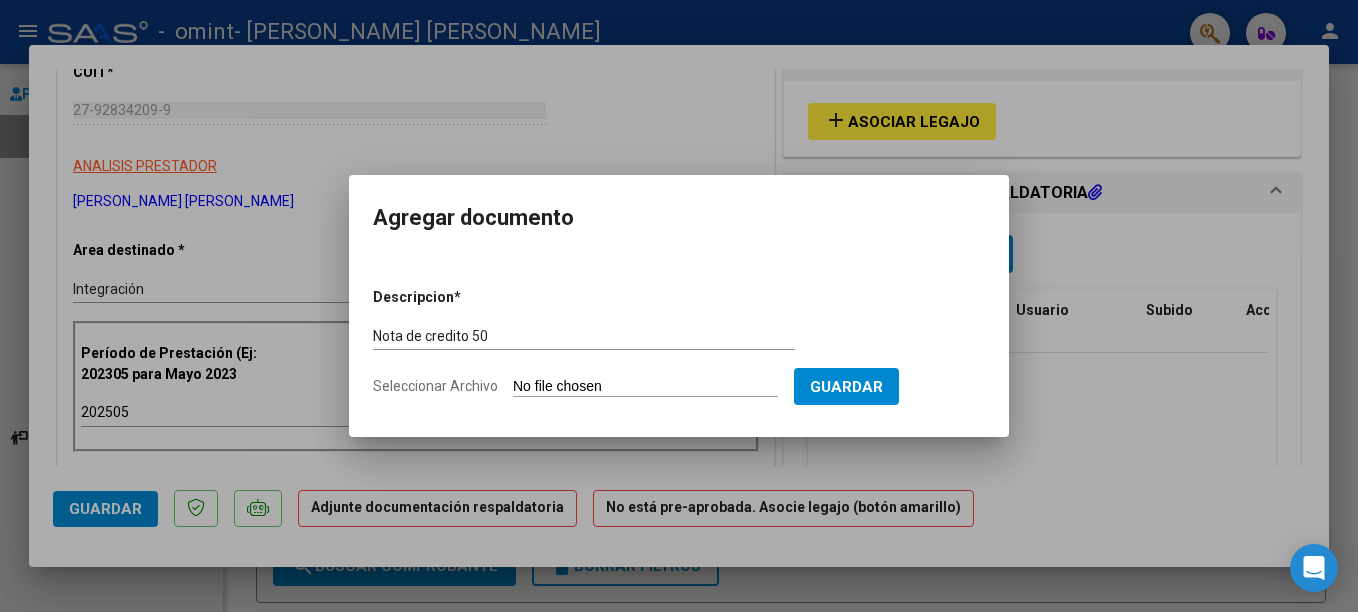 click on "Seleccionar Archivo" at bounding box center (645, 387) 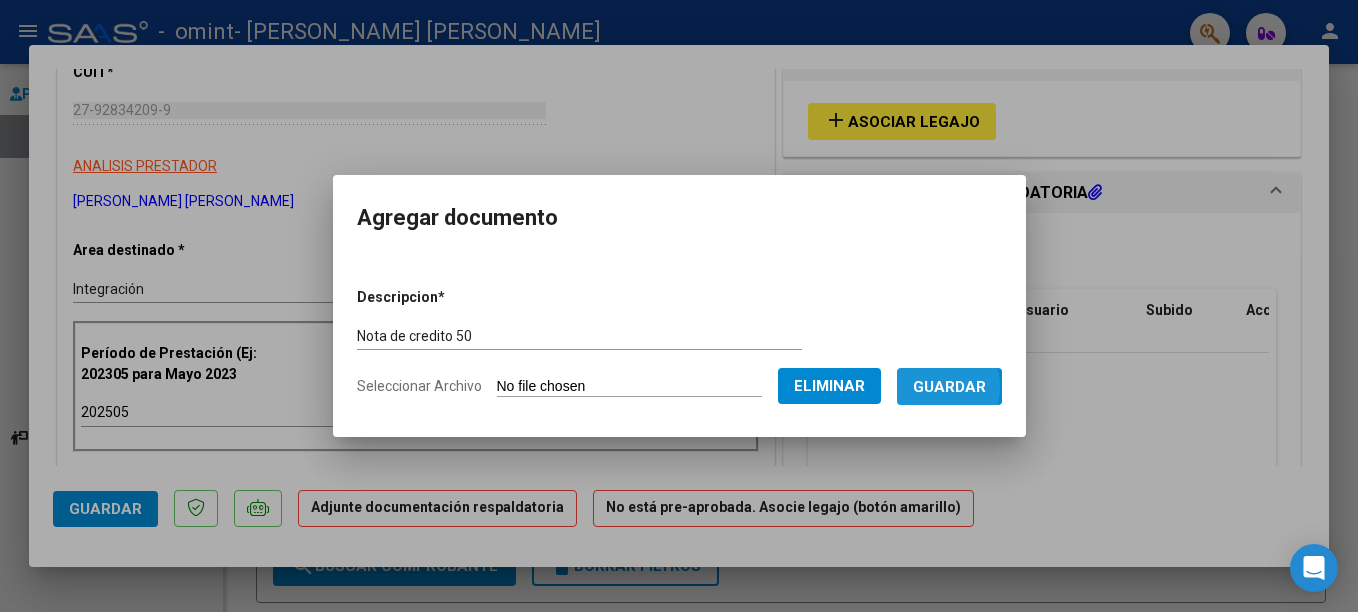 click on "Guardar" at bounding box center (949, 387) 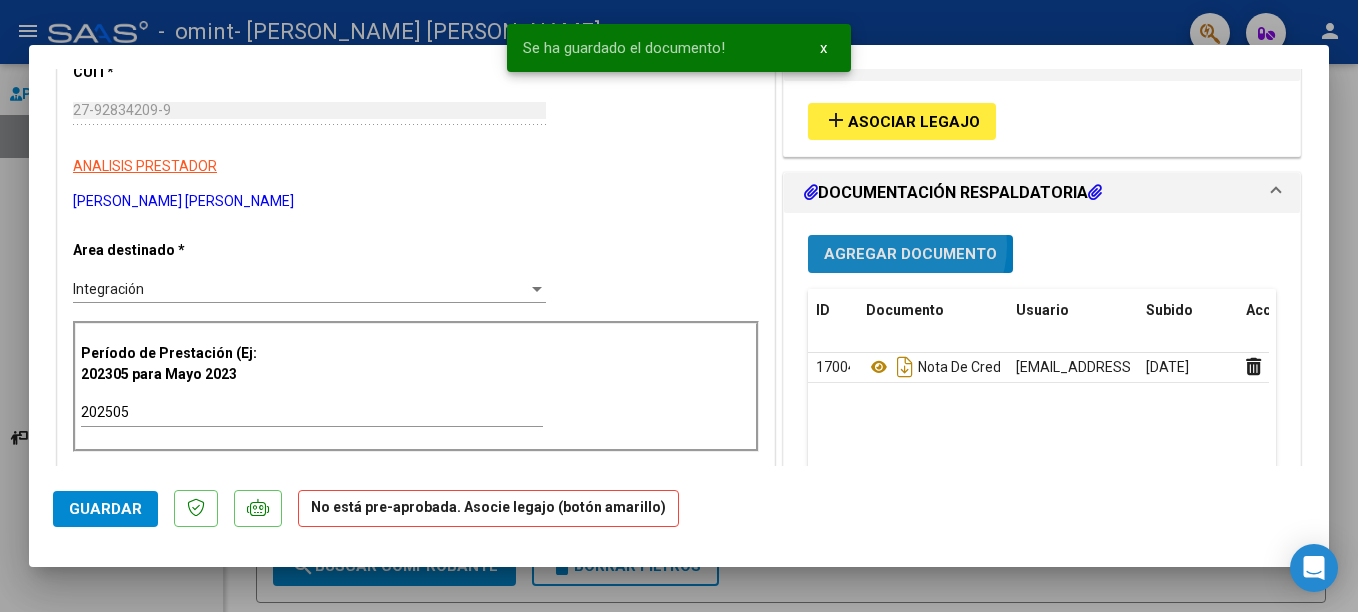 click on "Agregar Documento" at bounding box center (910, 255) 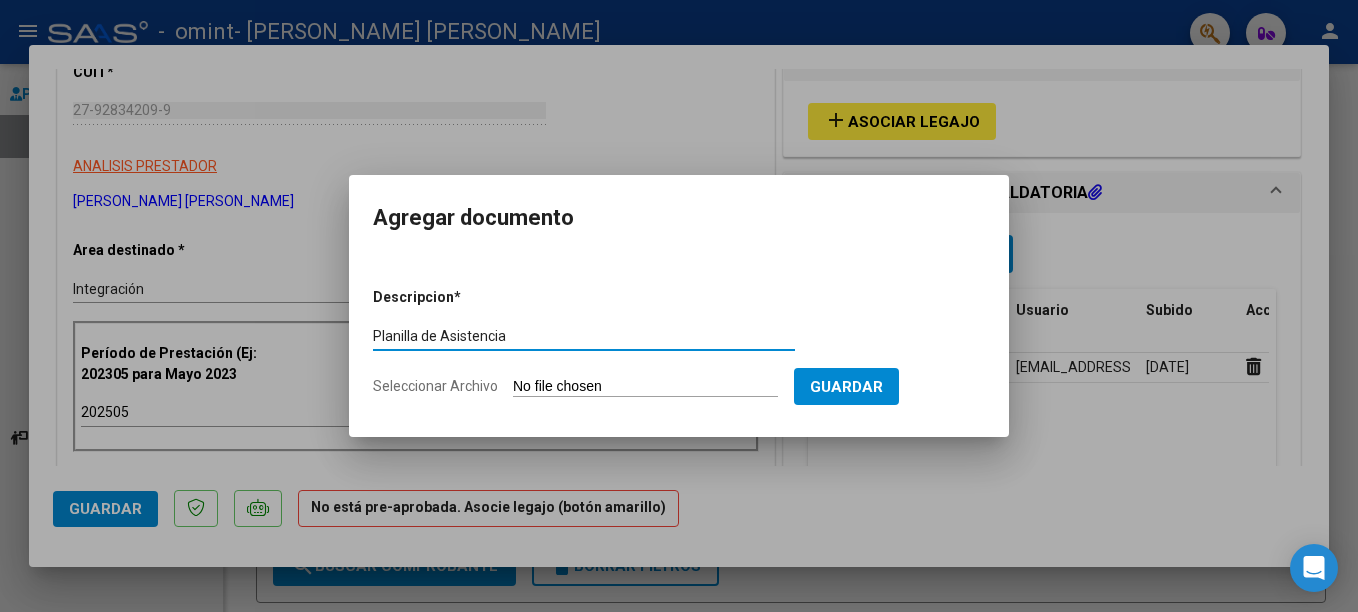 type on "Planilla de Asistencia" 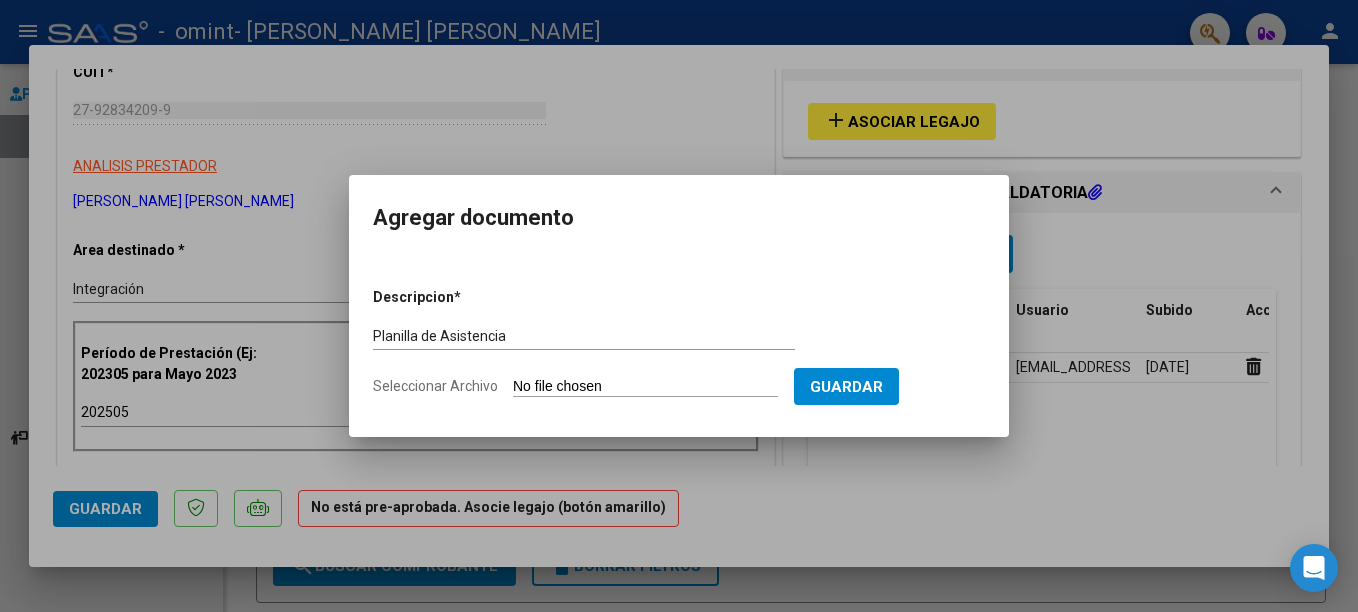 type on "C:\fakepath\[PERSON_NAME].pdf" 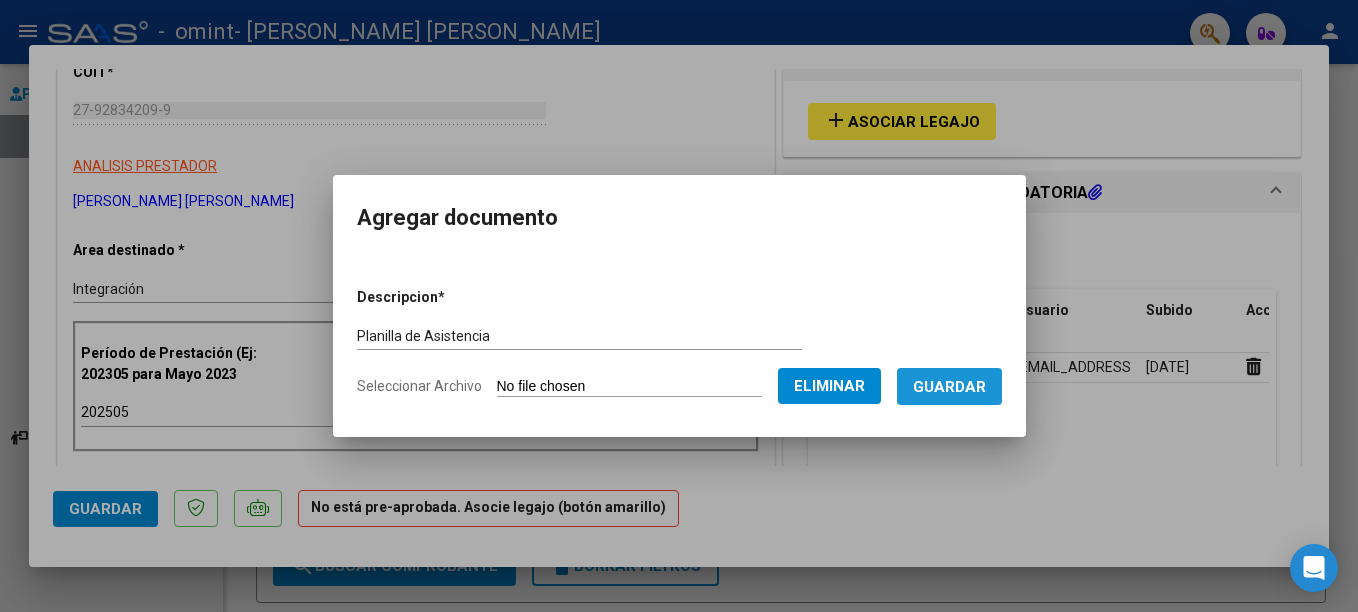 click on "Guardar" at bounding box center [949, 387] 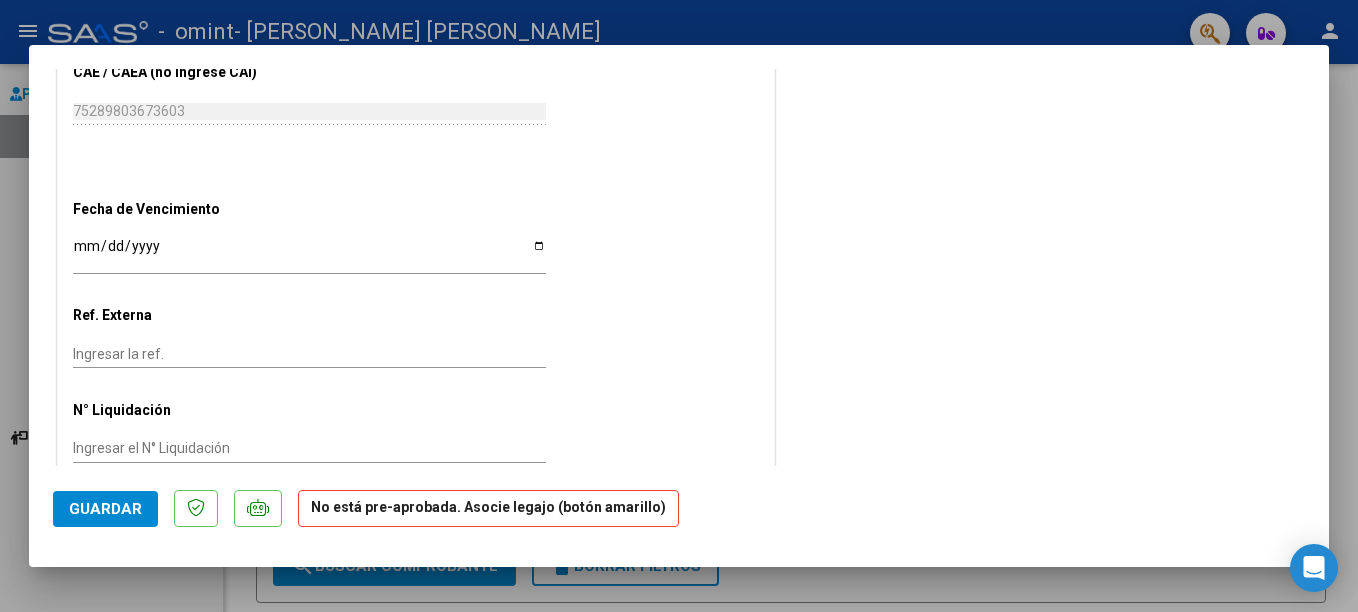 scroll, scrollTop: 1238, scrollLeft: 0, axis: vertical 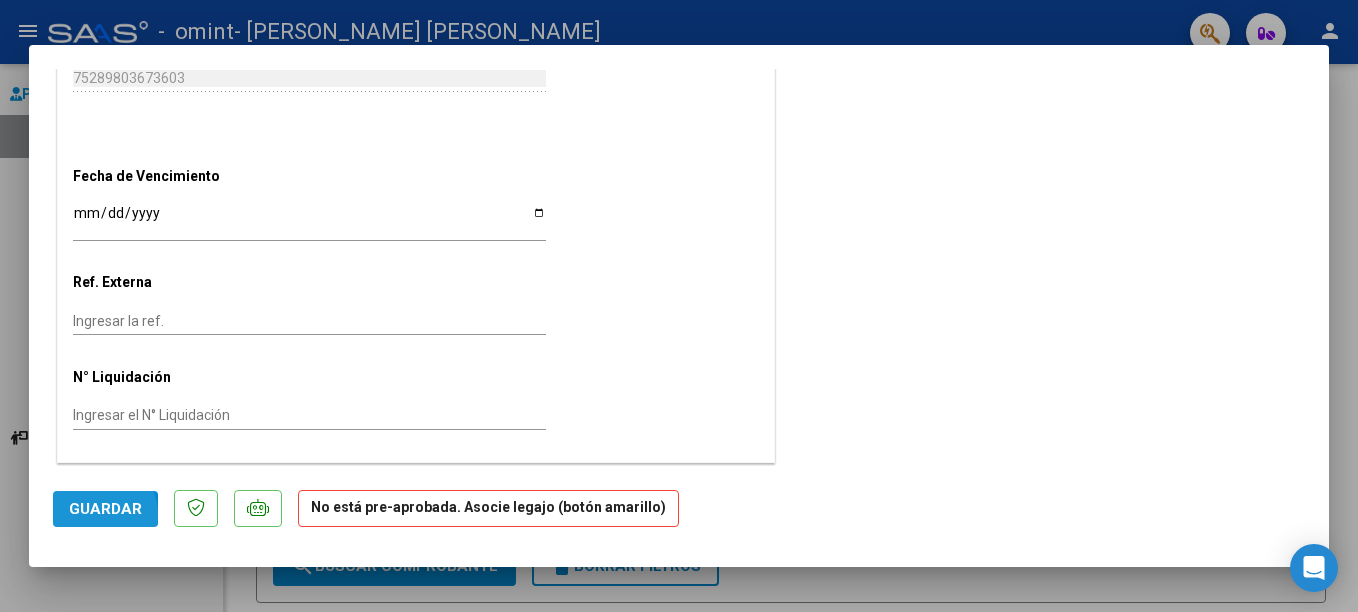 click on "Guardar" 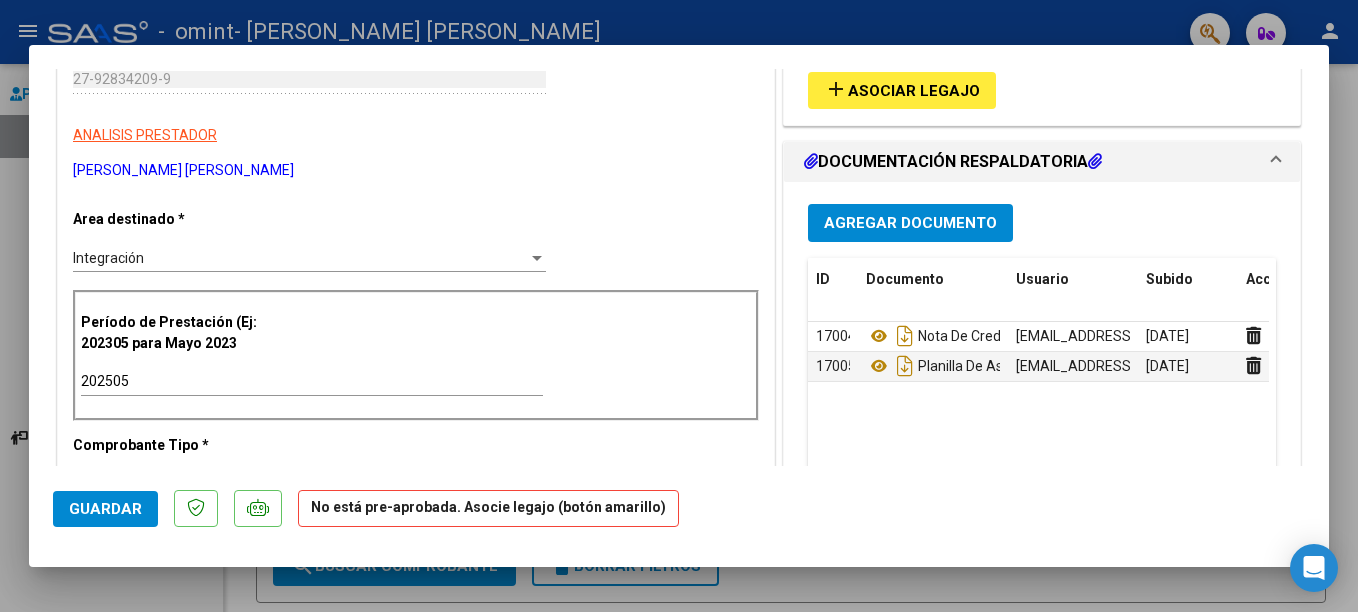 scroll, scrollTop: 343, scrollLeft: 0, axis: vertical 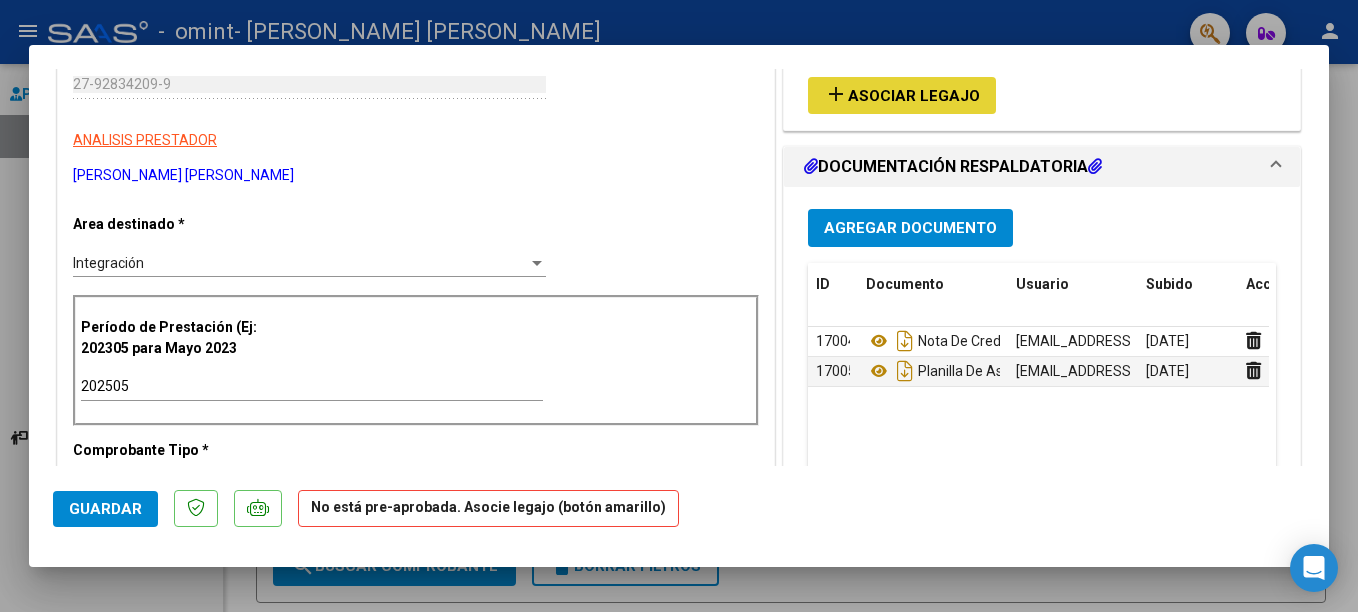 click on "Asociar Legajo" at bounding box center [914, 96] 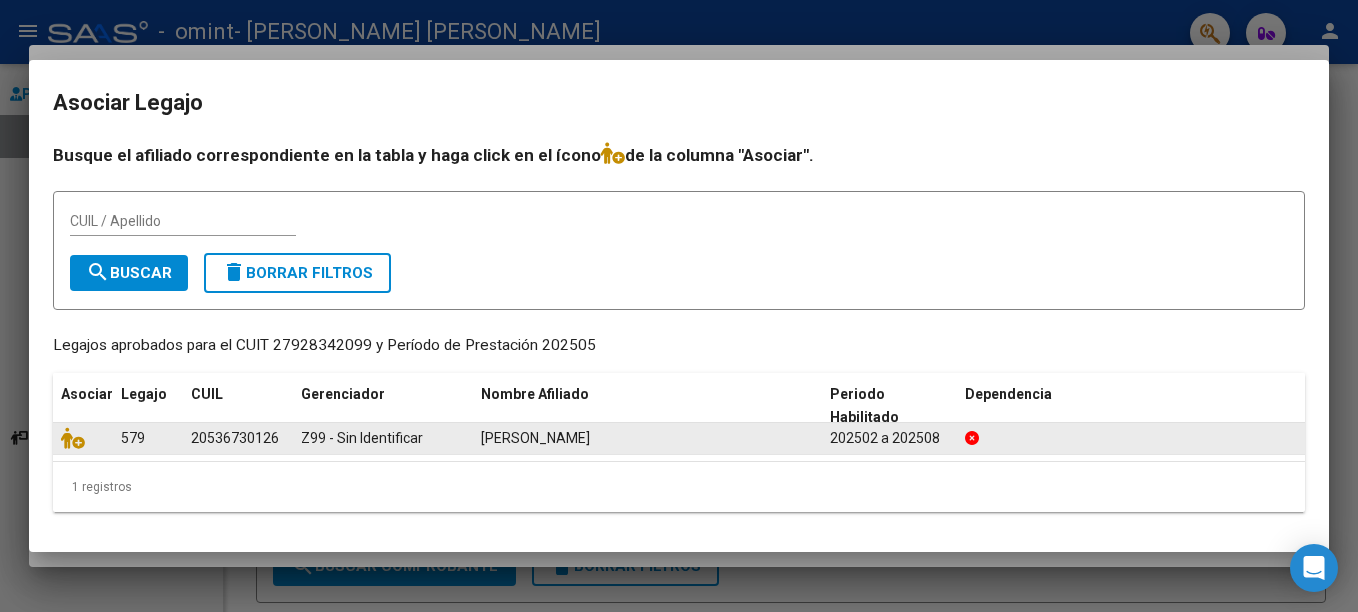 click on "20536730126" 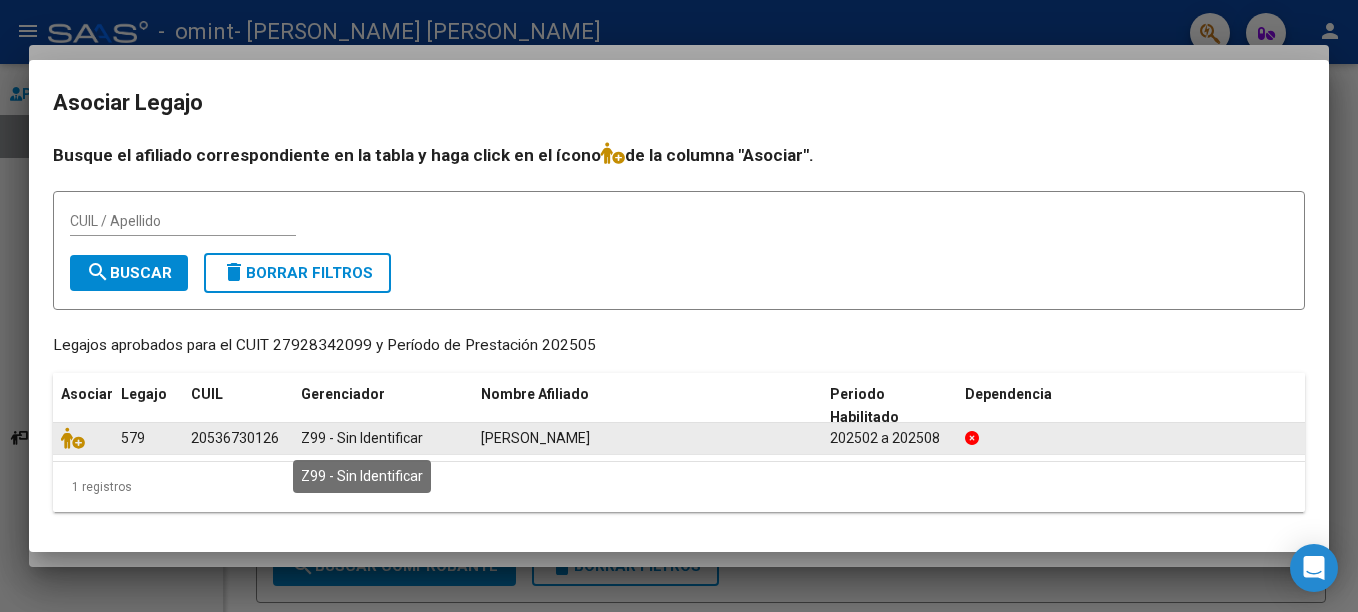 click on "Z99 - Sin Identificar" 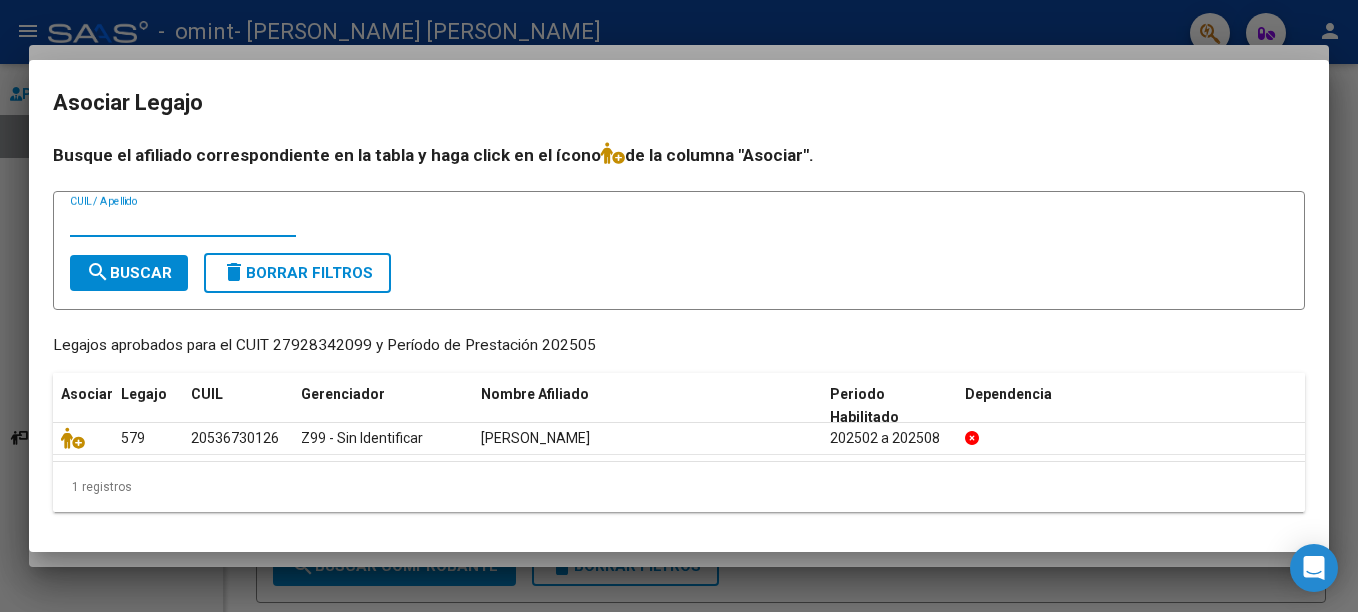 click on "CUIL / Apellido" at bounding box center (183, 221) 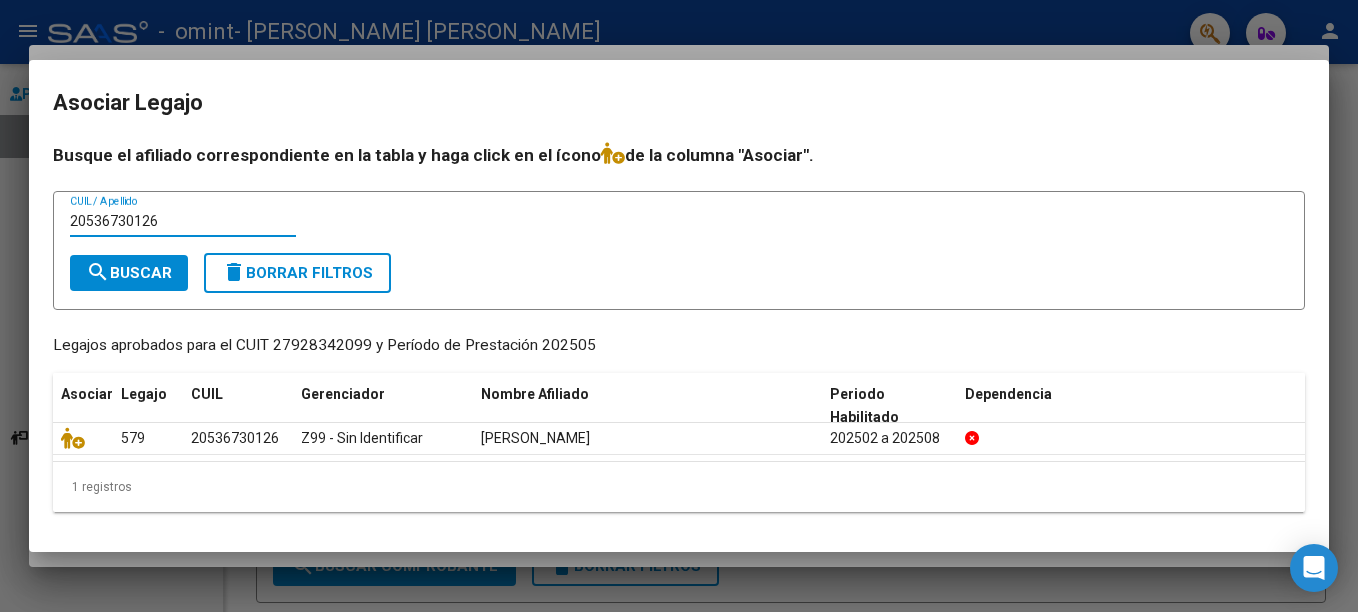 type on "20536730126" 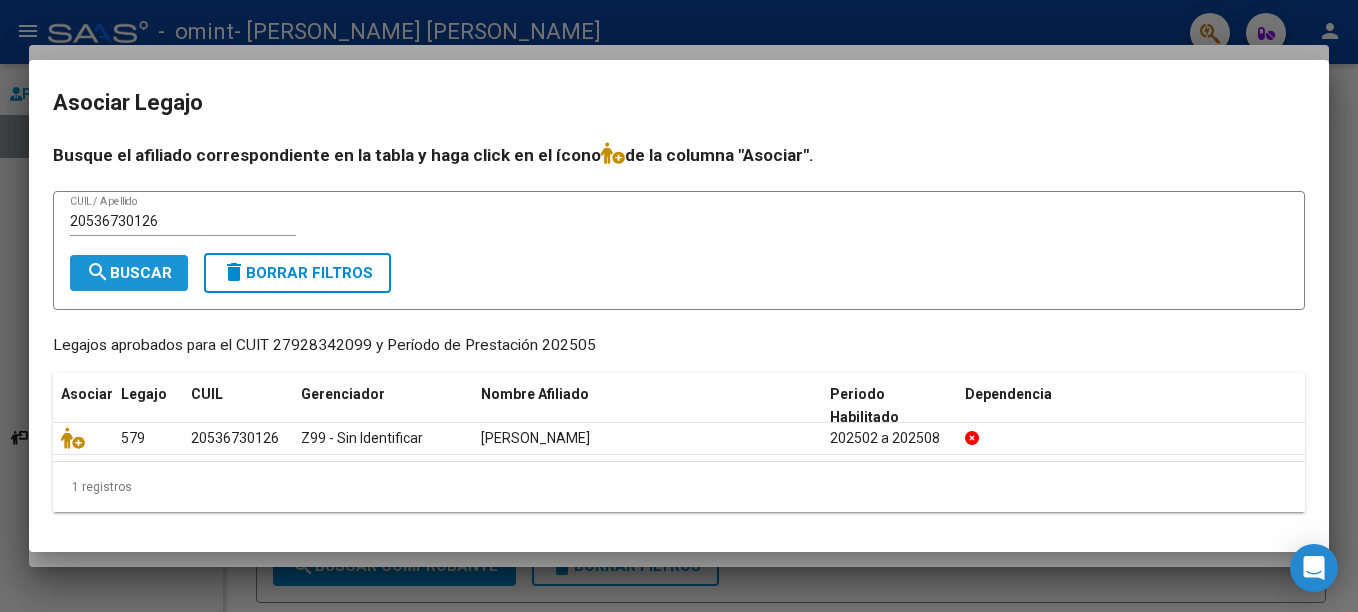 click on "search  Buscar" at bounding box center (129, 273) 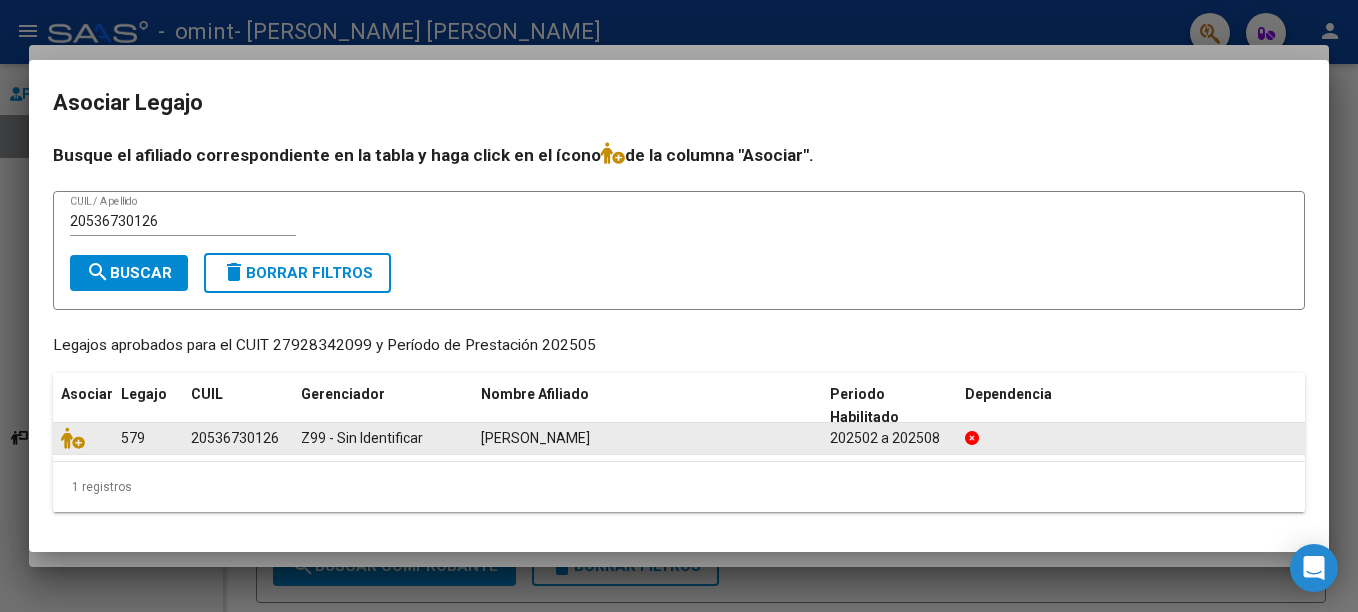 click on "20536730126" 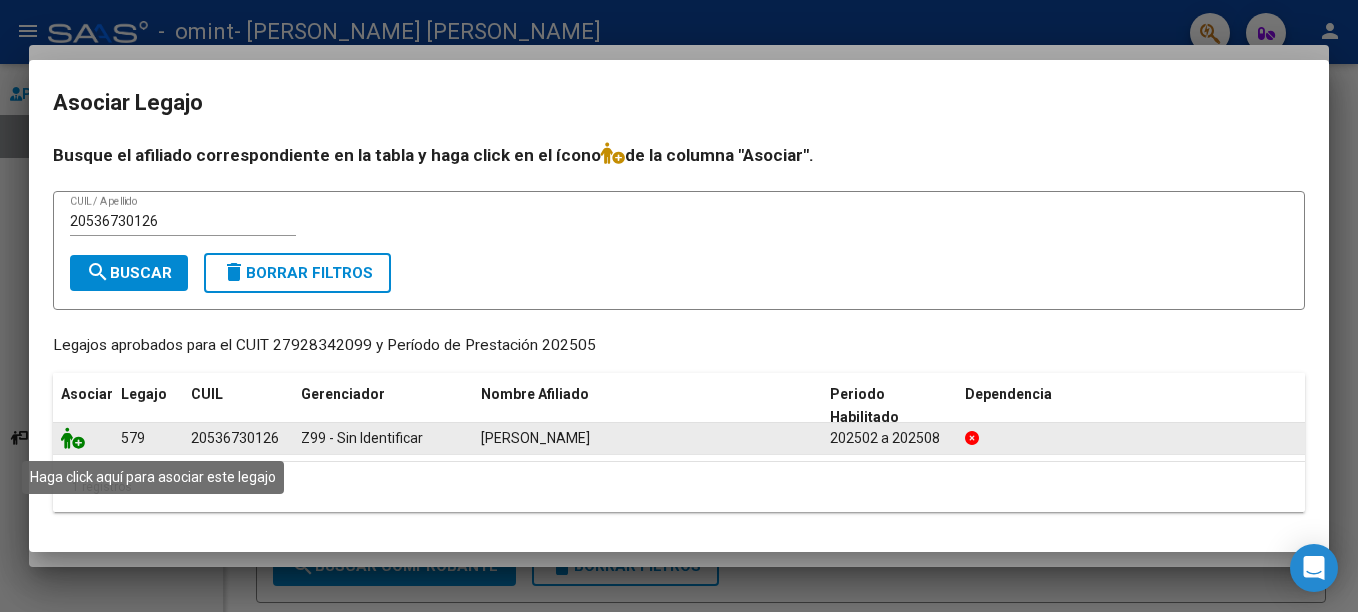 click 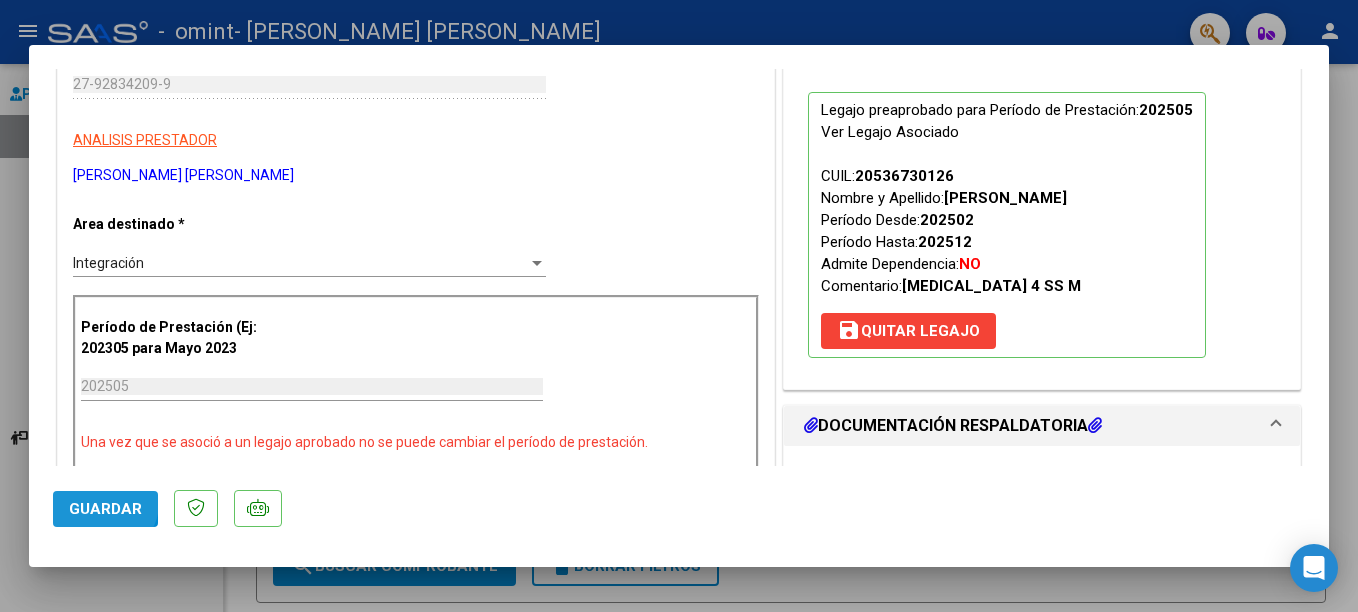 click on "Guardar" 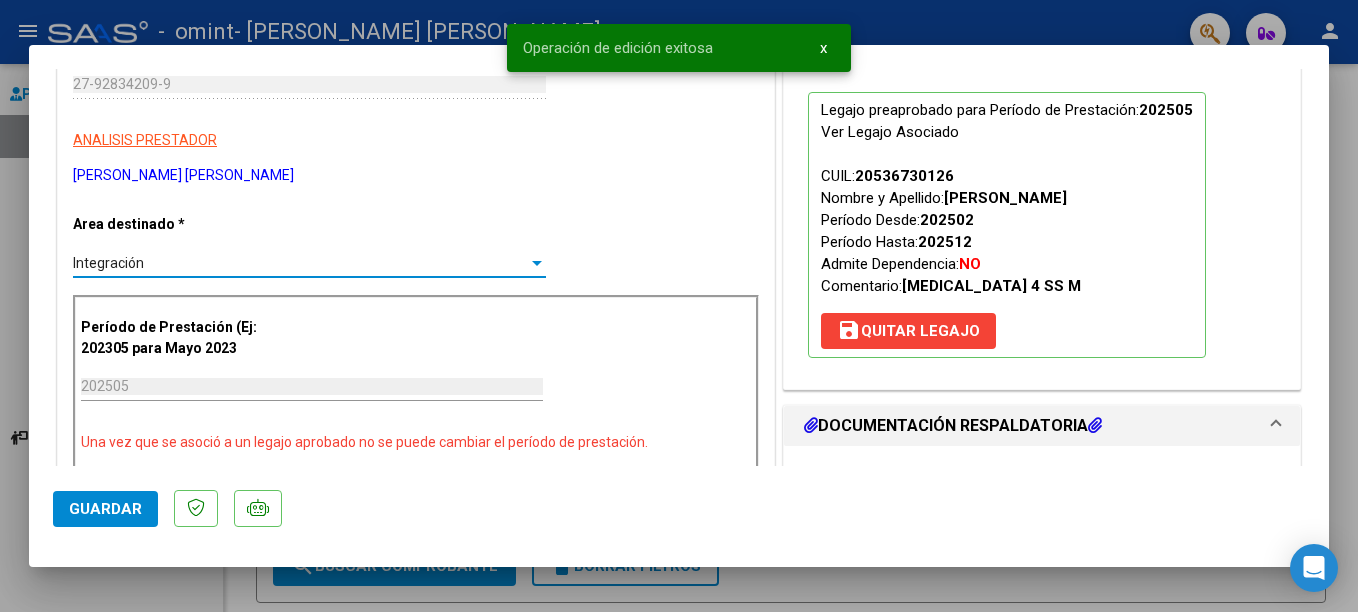 click on "Integración" at bounding box center (300, 263) 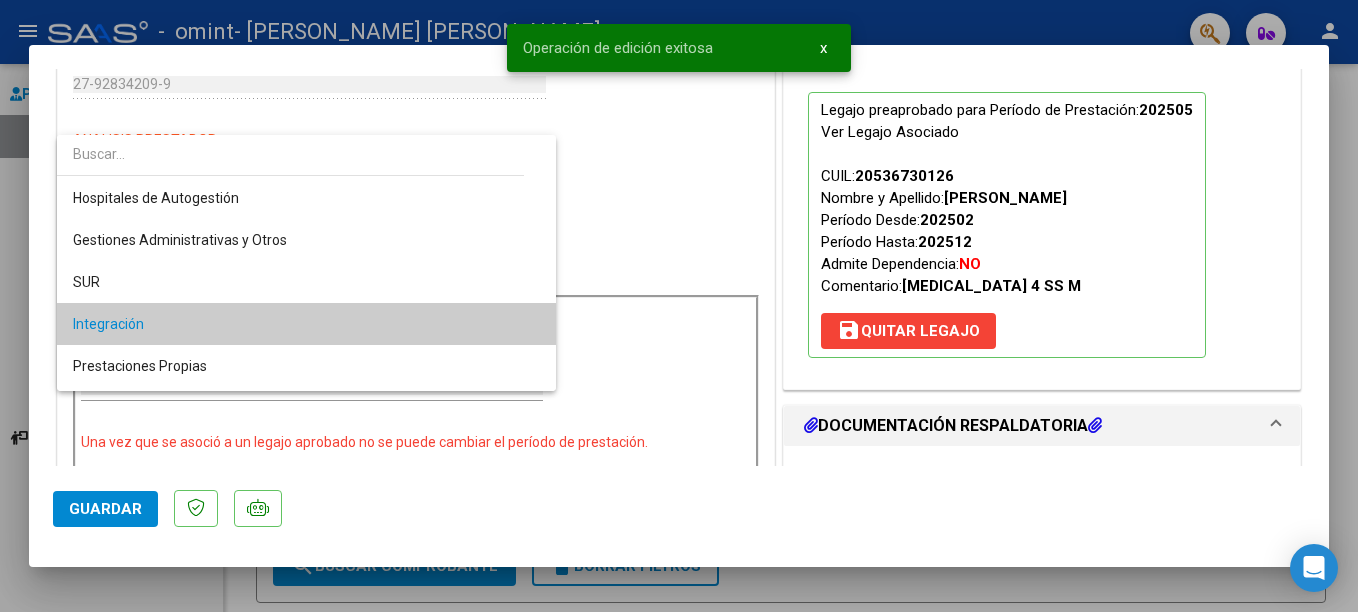 scroll, scrollTop: 61, scrollLeft: 0, axis: vertical 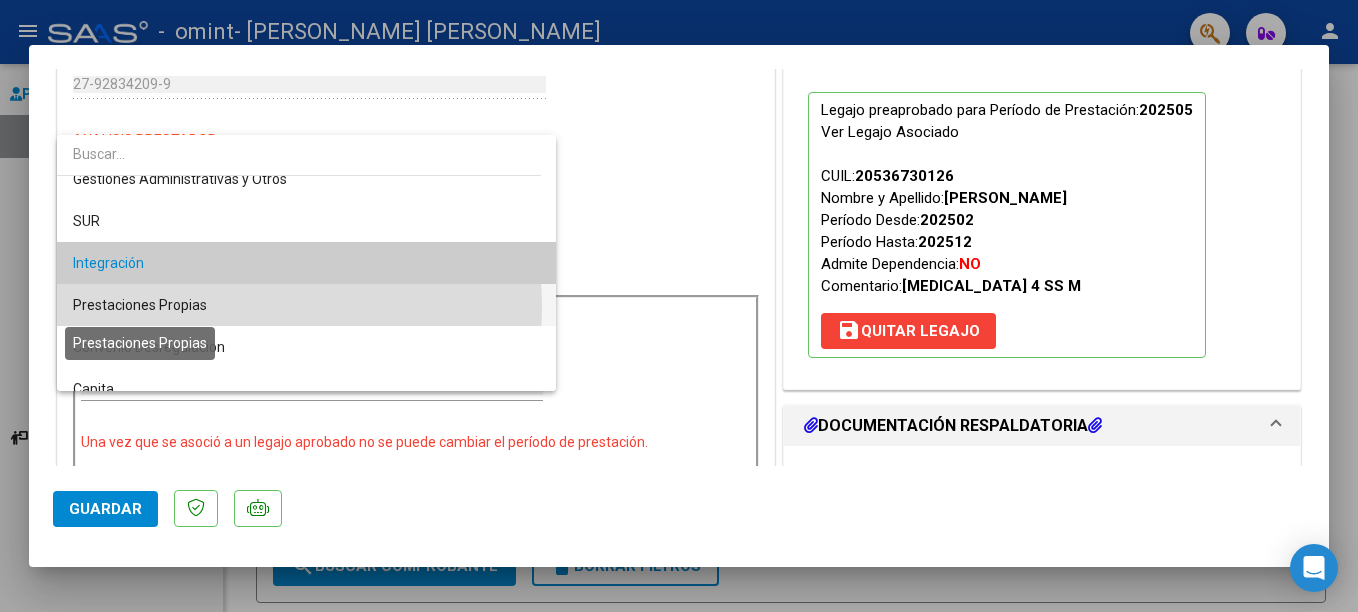 click on "Prestaciones Propias" at bounding box center (140, 305) 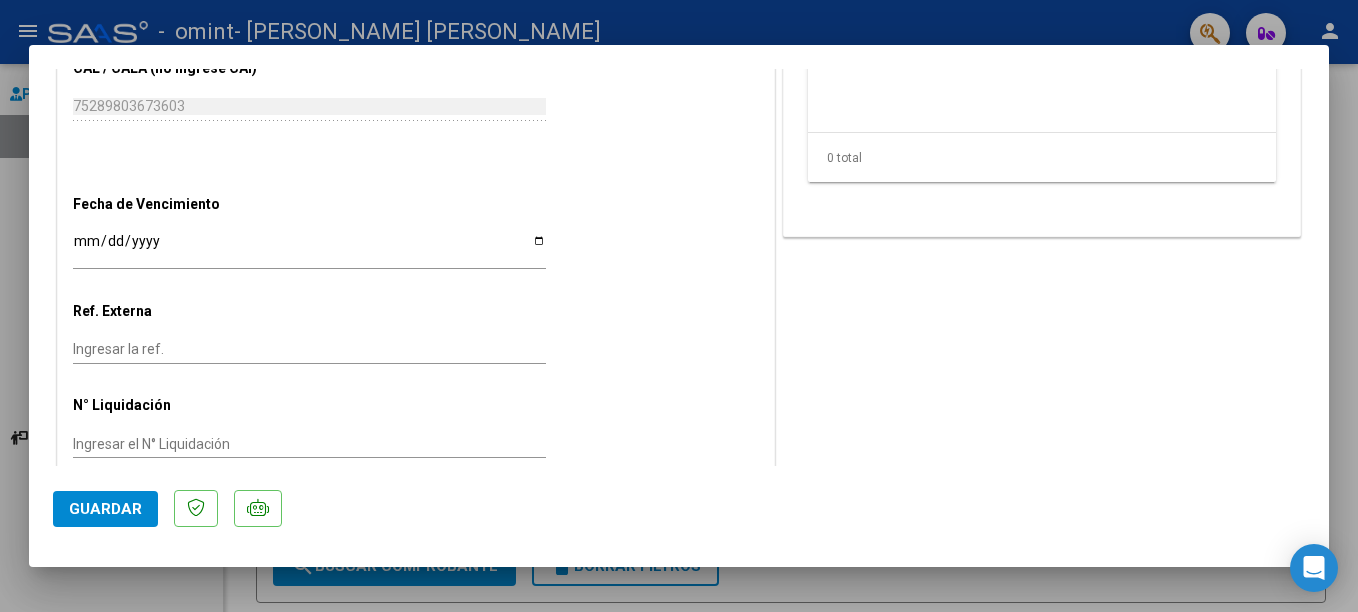scroll, scrollTop: 1107, scrollLeft: 0, axis: vertical 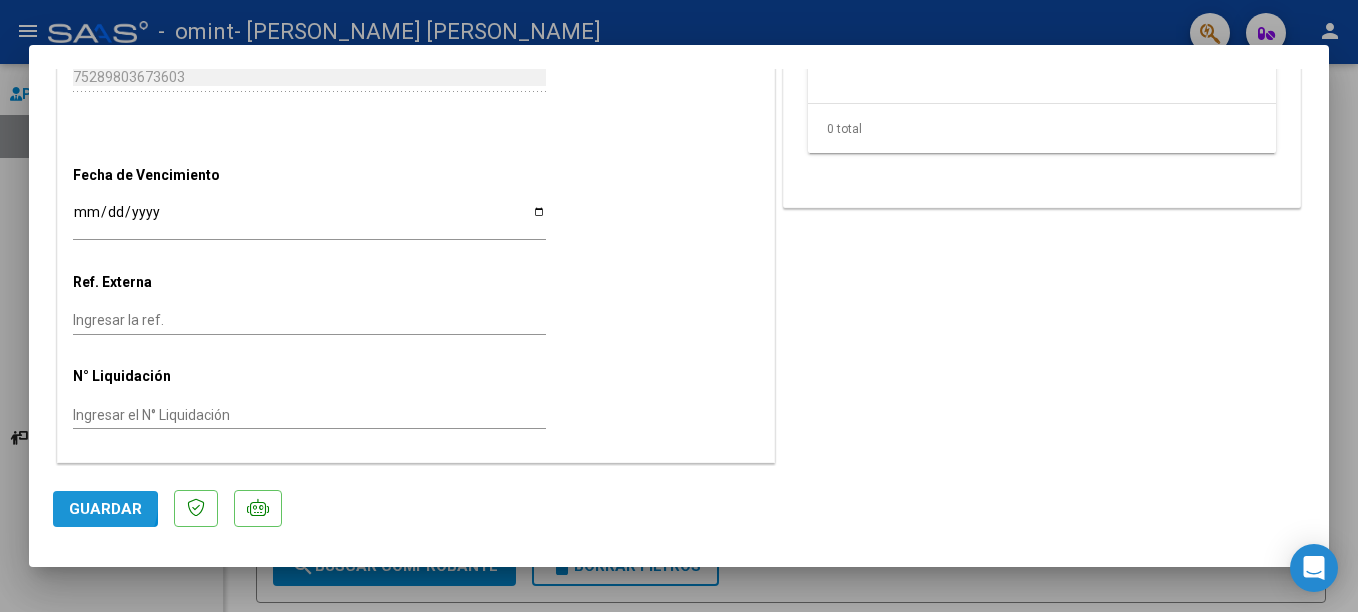 click on "Guardar" 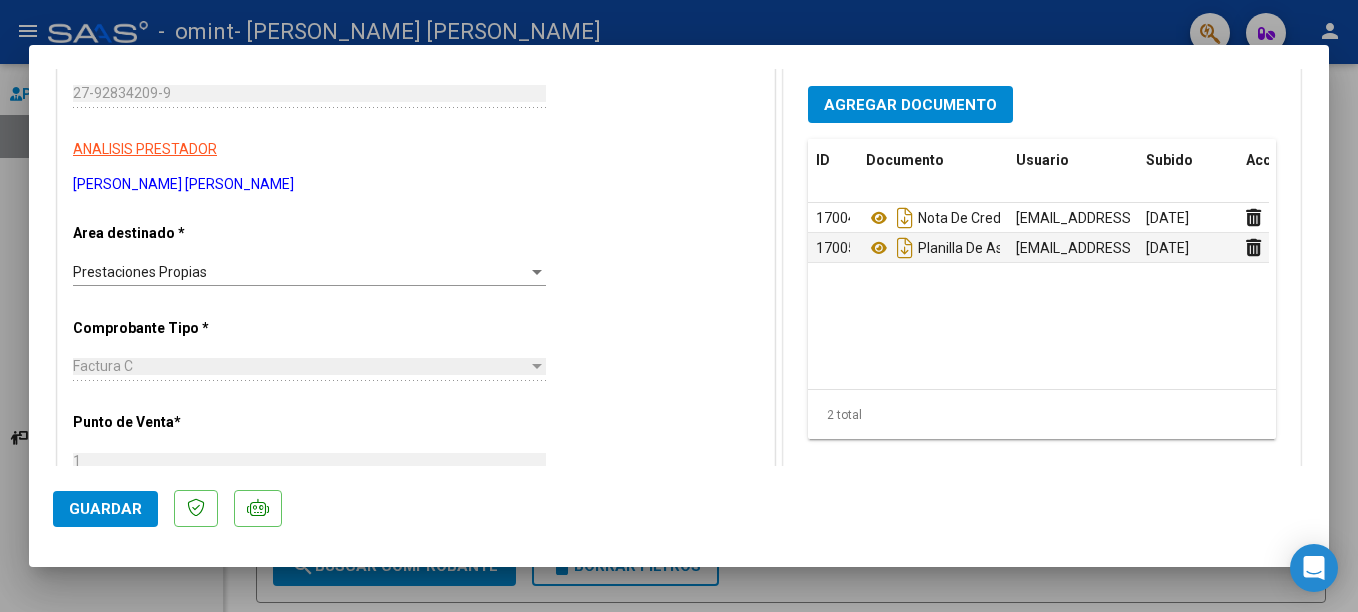 scroll, scrollTop: 330, scrollLeft: 0, axis: vertical 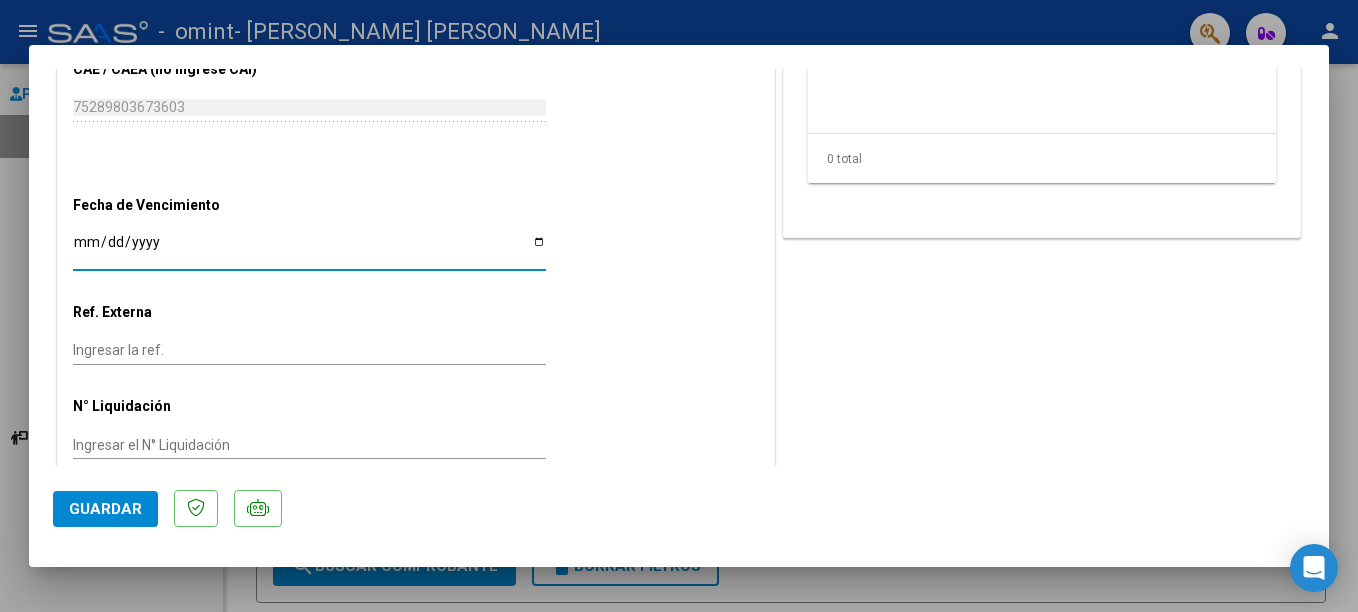 click on "Ingresar la fecha" at bounding box center (309, 249) 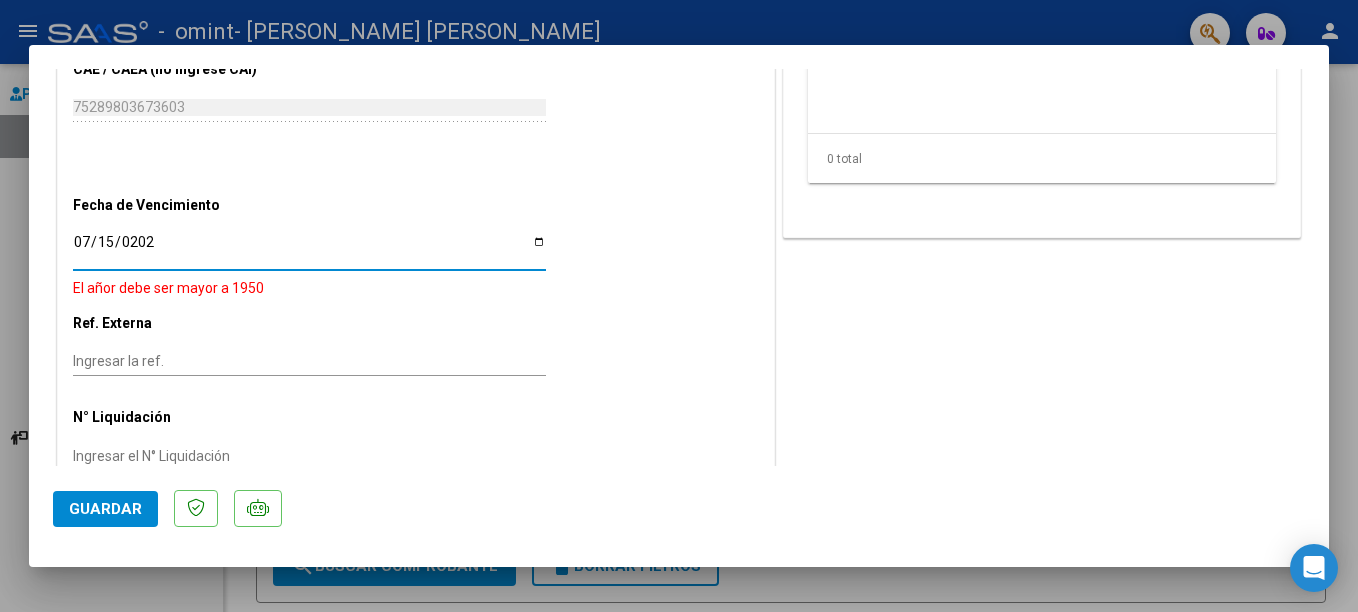 type on "[DATE]" 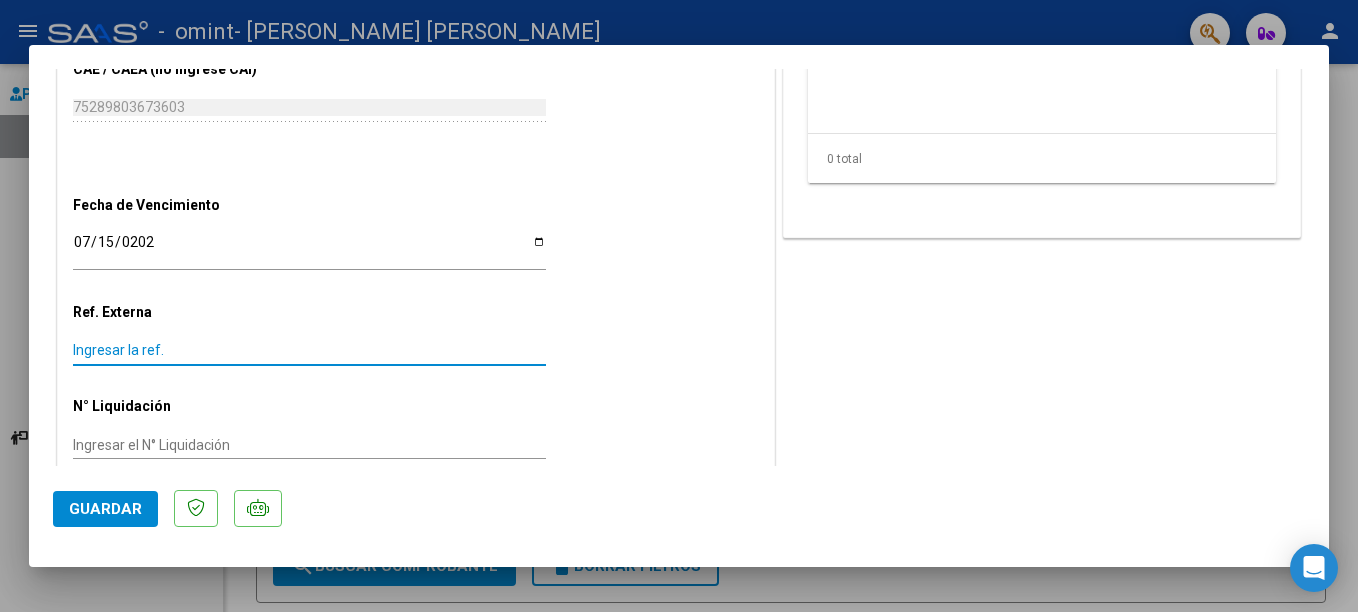 click on "Ingresar la ref." at bounding box center (309, 350) 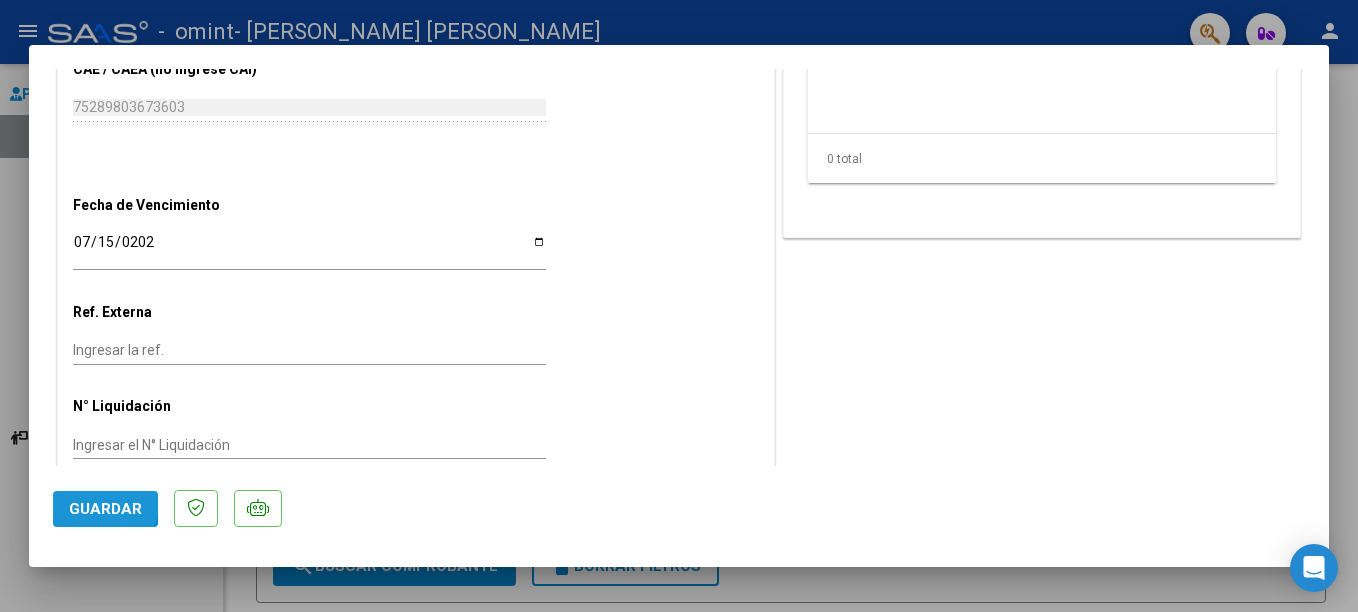 click on "Guardar" 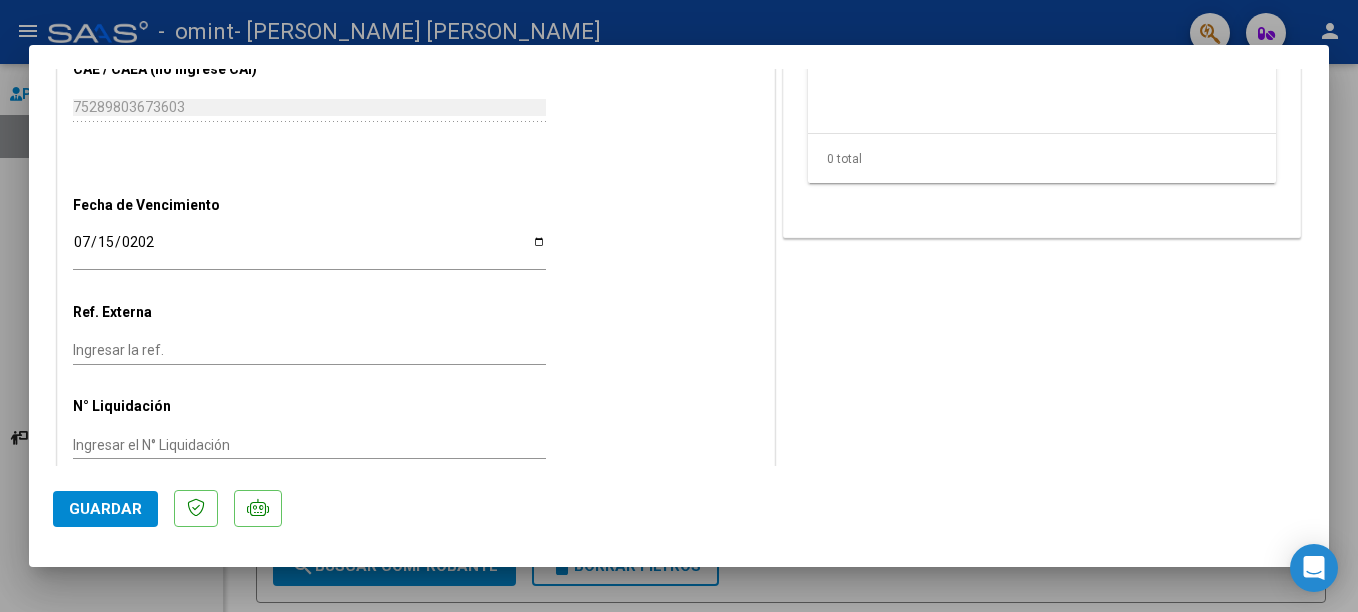 click 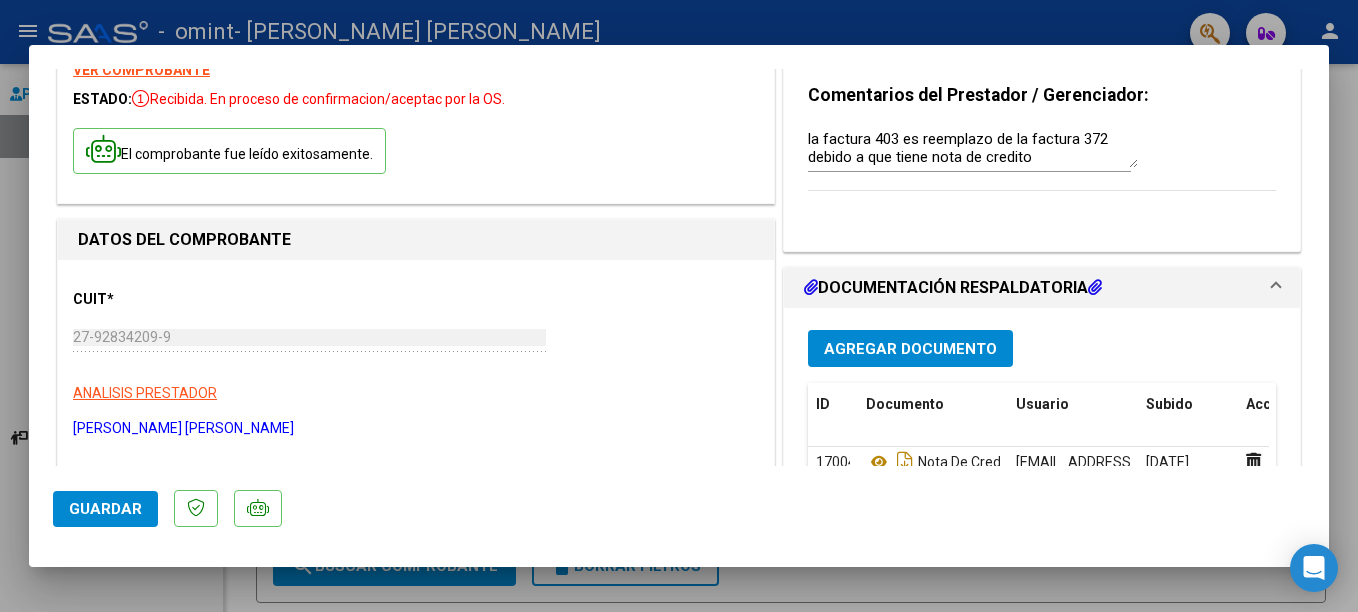 scroll, scrollTop: 0, scrollLeft: 0, axis: both 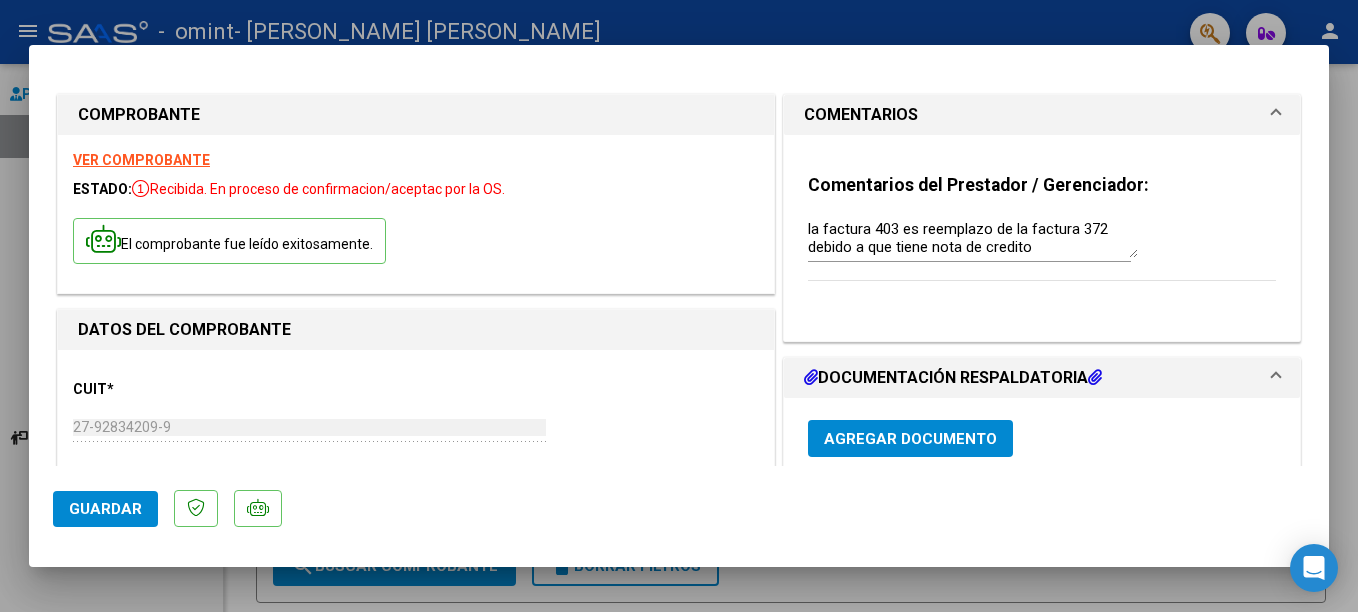 click at bounding box center (679, 306) 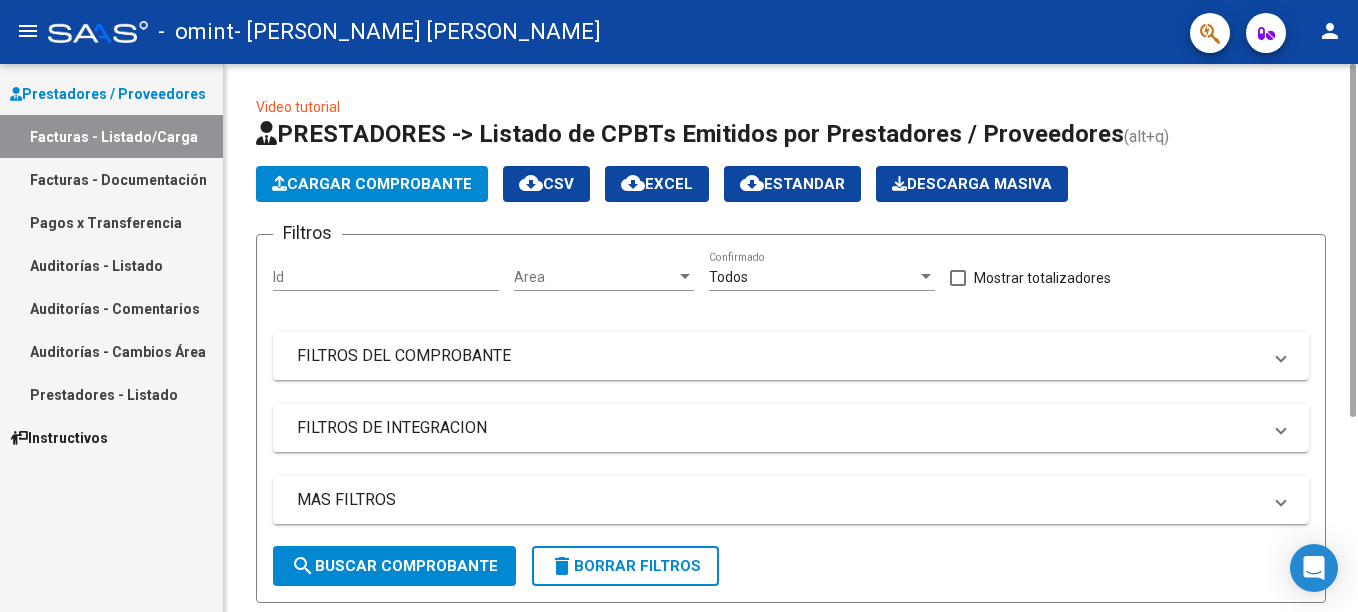 click on "Filtros Id Area Area Todos  Confirmado   Mostrar totalizadores   FILTROS DEL COMPROBANTE  Comprobante Tipo Comprobante Tipo Start date – Fec. Comprobante Desde / Hasta Días Emisión Desde(cant. días) Días Emisión Hasta(cant. días) CUIT / Razón Social Pto. Venta Nro. Comprobante Código SSS CAE Válido CAE Válido Todos  Cargado Módulo Hosp. Todos  Tiene facturacion Apócrifa Hospital Refes  FILTROS DE INTEGRACION  Período De Prestación Campos del Archivo de Rendición Devuelto x SSS (dr_envio) Todos  Rendido x SSS (dr_envio) Tipo de Registro Tipo de Registro Período Presentación Período Presentación Campos del Legajo Asociado (preaprobación) Afiliado Legajo (cuil/nombre) Todos  Solo facturas preaprobadas  MAS FILTROS  Todos  Con Doc. Respaldatoria Todos  Con Trazabilidad Todos  Asociado a Expediente Sur Auditoría Auditoría Auditoría Id Start date – Auditoría Confirmada Desde / Hasta Start date – Fec. Rec. Desde / Hasta Start date – Fec. Creado Desde / Hasta Start date – Op Estado" 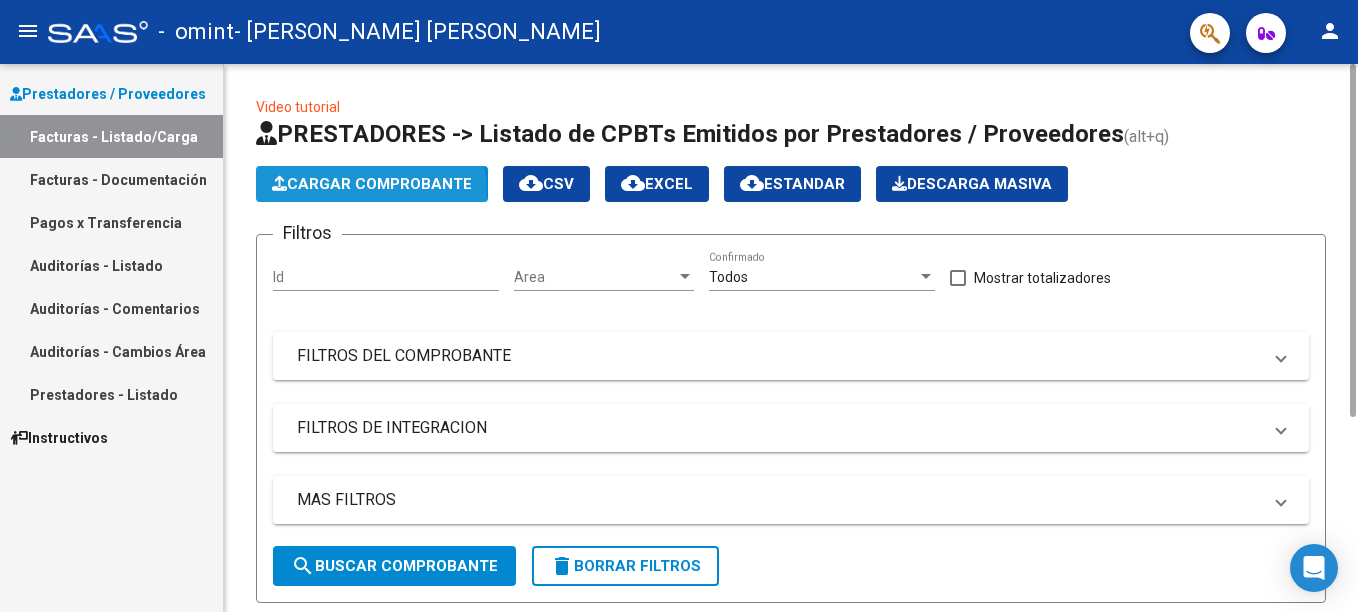 click on "Cargar Comprobante" 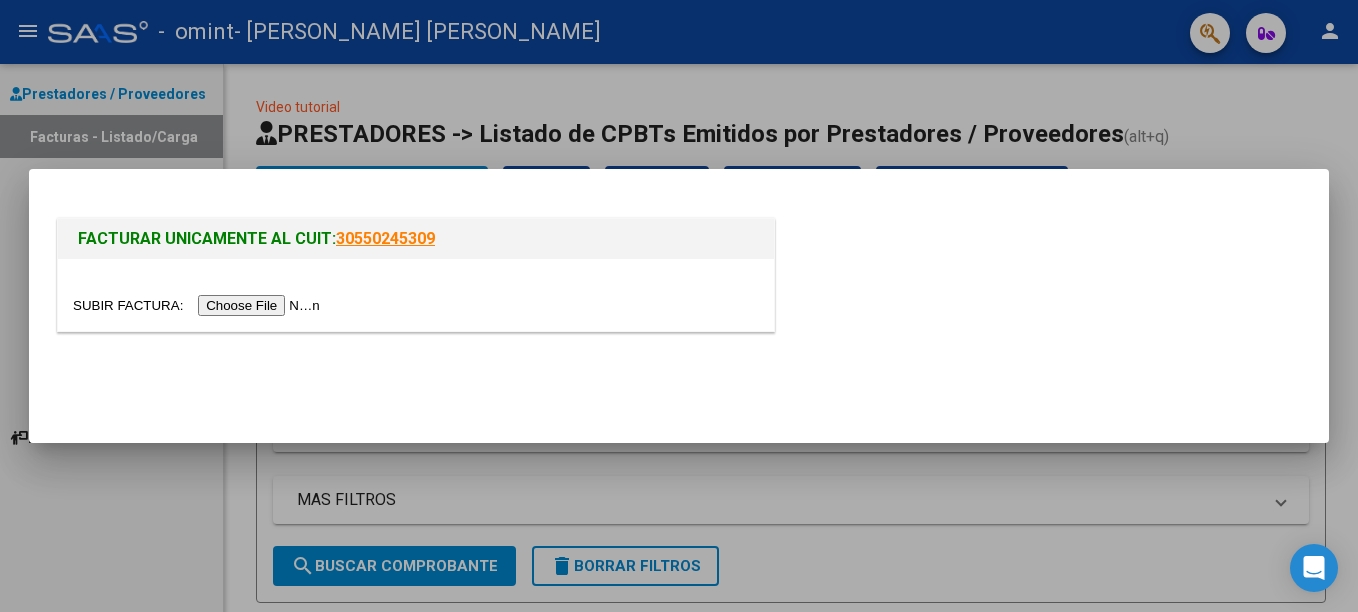 click at bounding box center (199, 305) 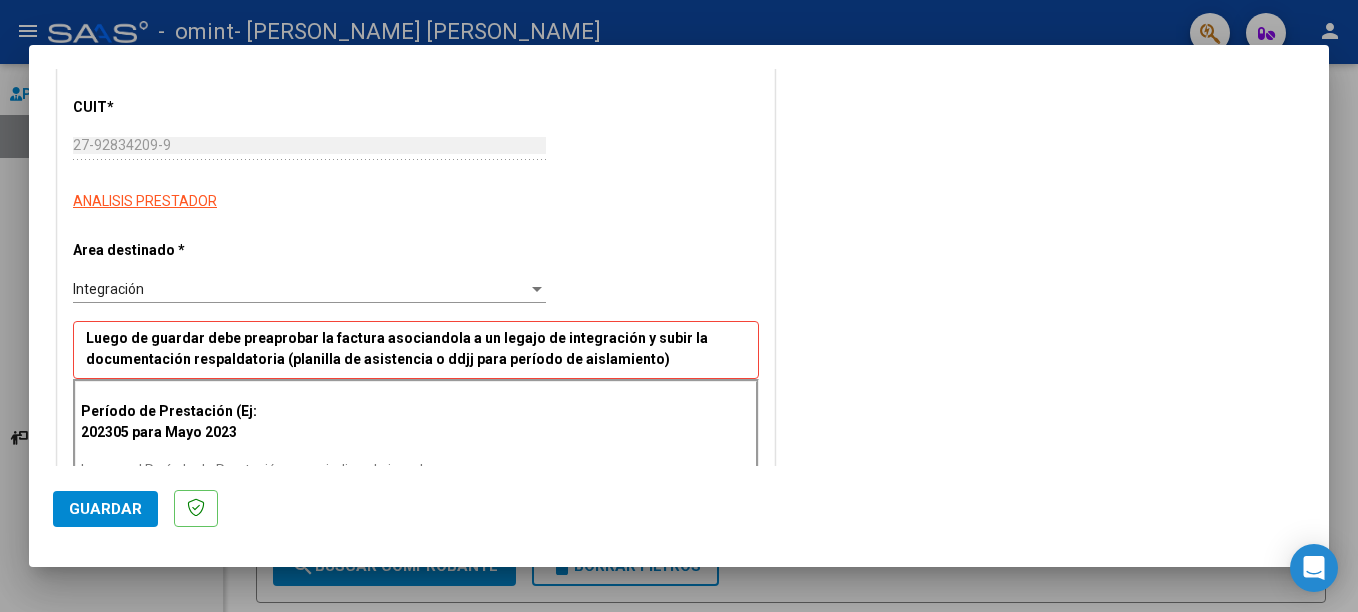 scroll, scrollTop: 250, scrollLeft: 0, axis: vertical 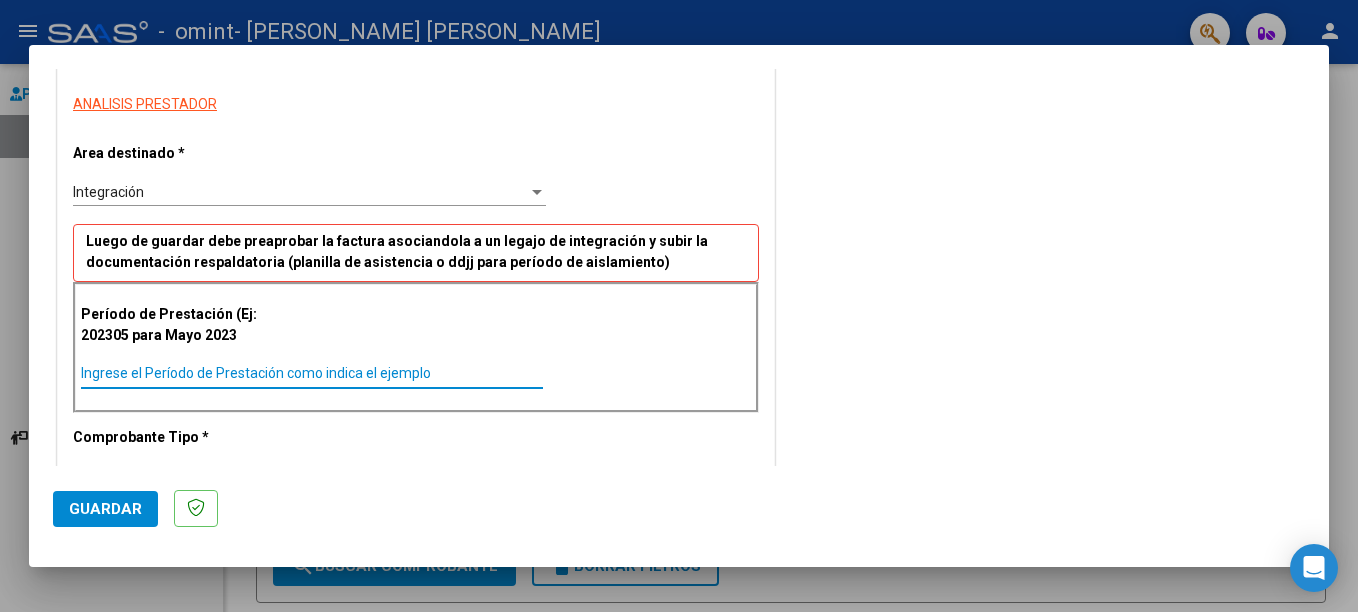 click on "Ingrese el Período de Prestación como indica el ejemplo" at bounding box center [312, 373] 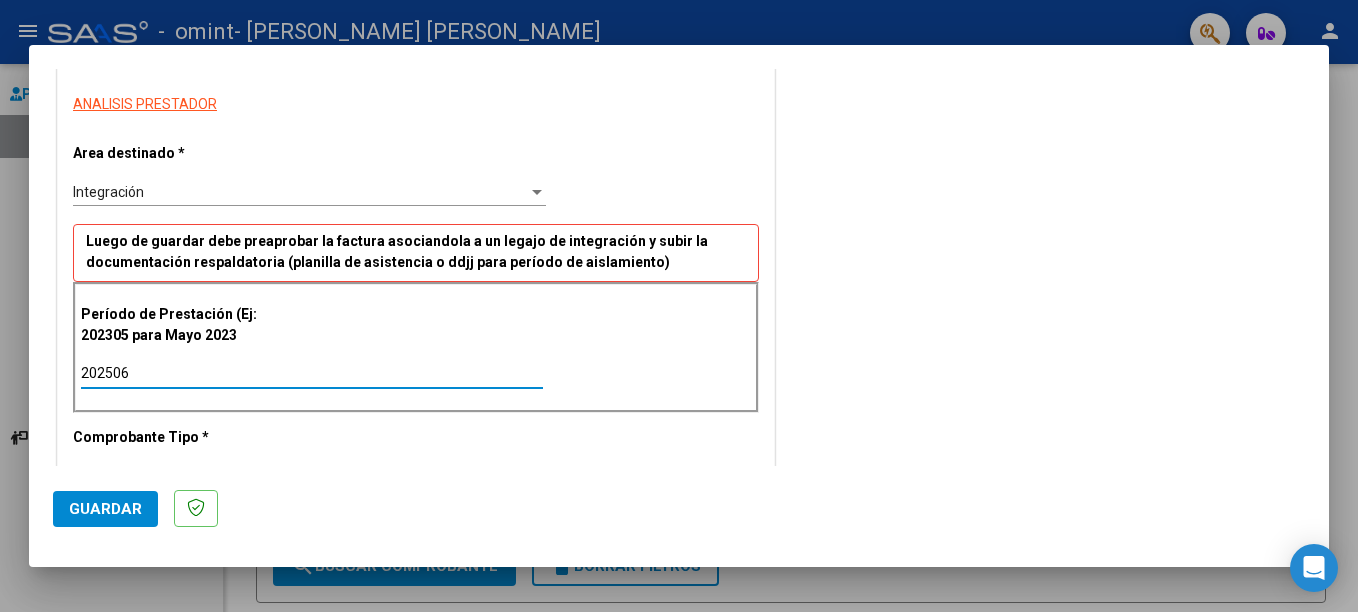 type on "202506" 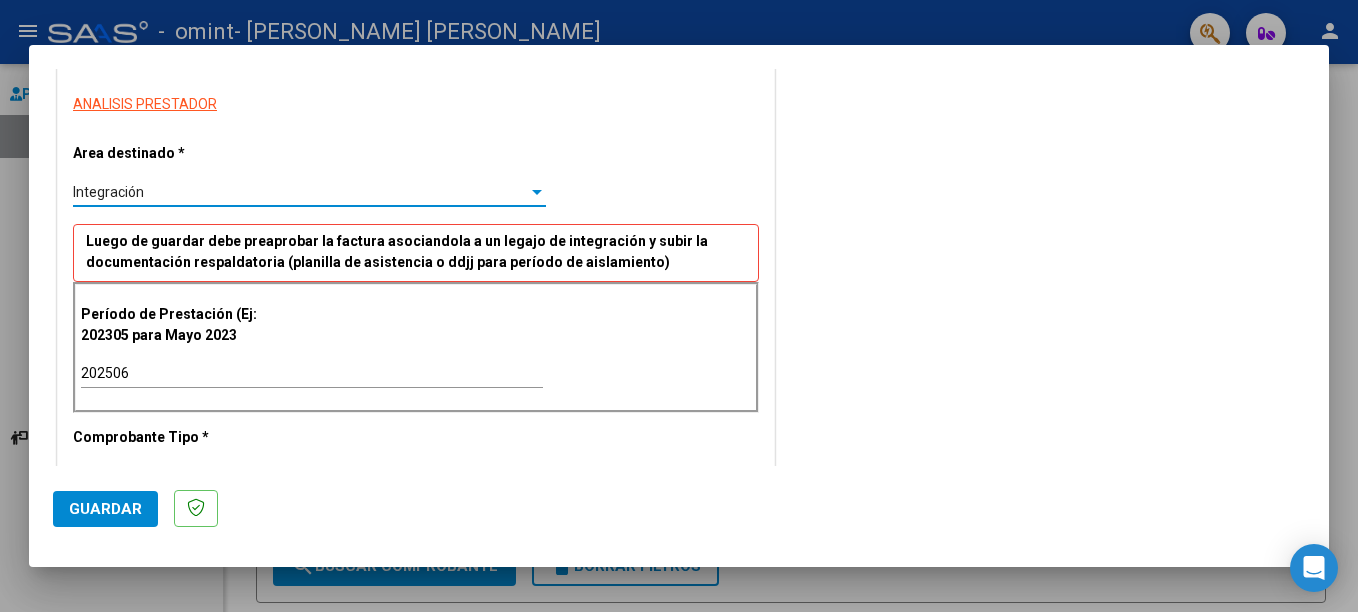 click at bounding box center (537, 192) 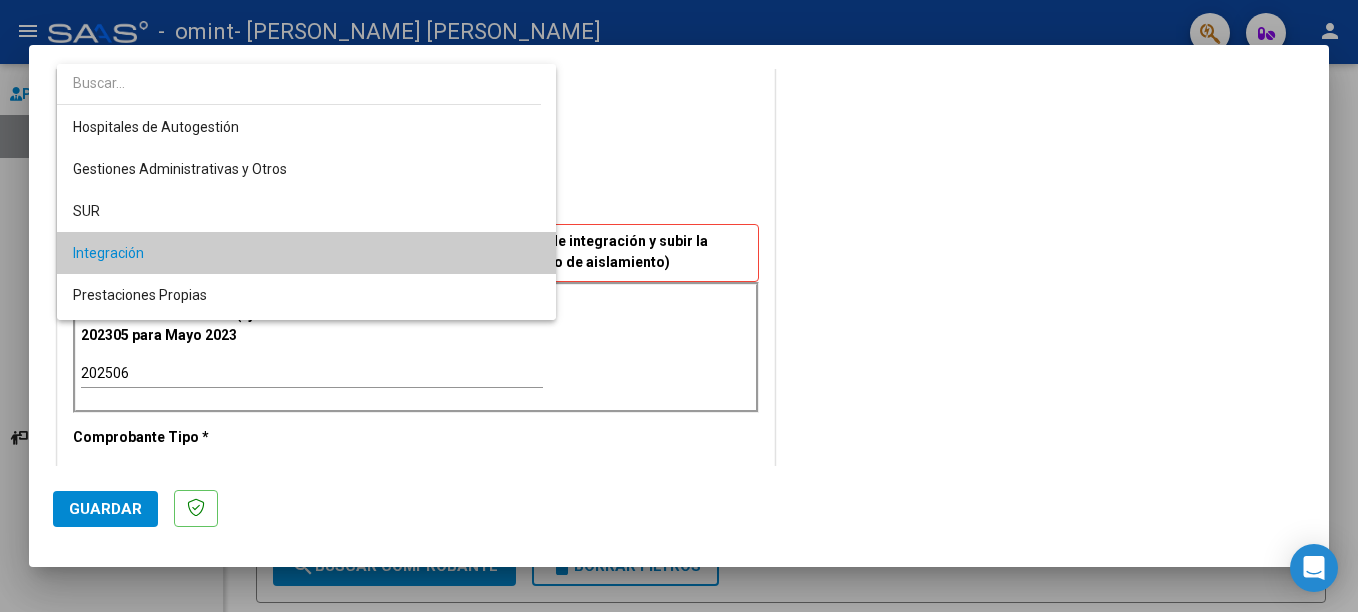 scroll, scrollTop: 61, scrollLeft: 0, axis: vertical 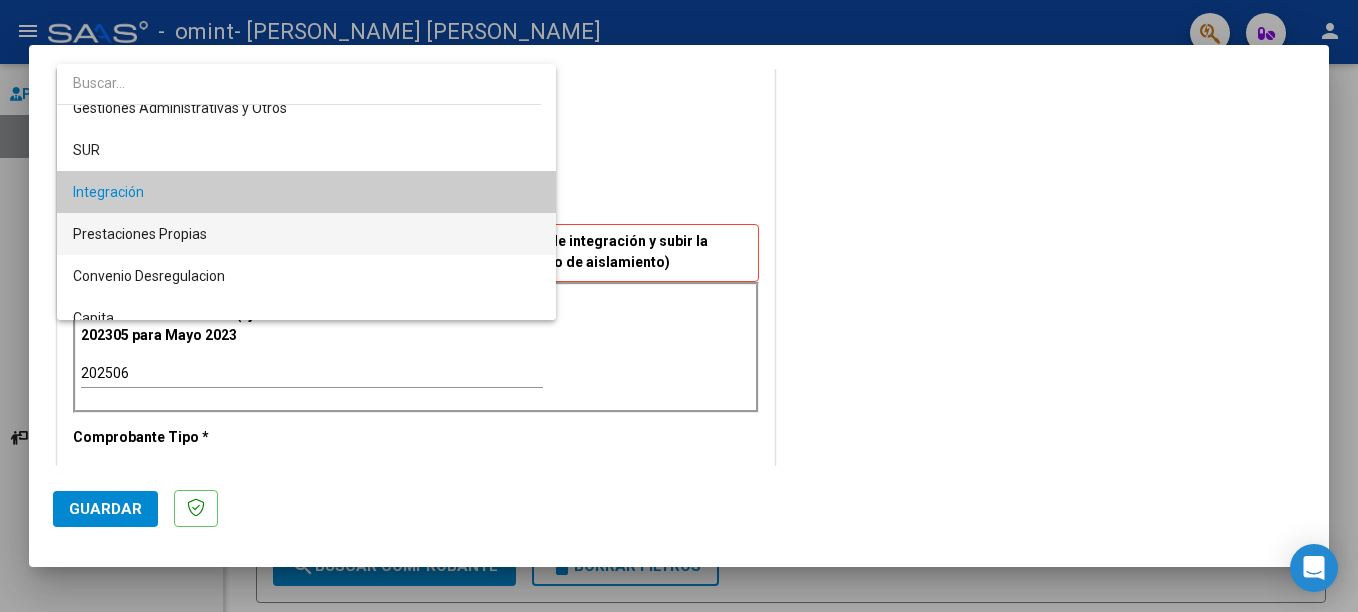 click on "Prestaciones Propias" at bounding box center (306, 234) 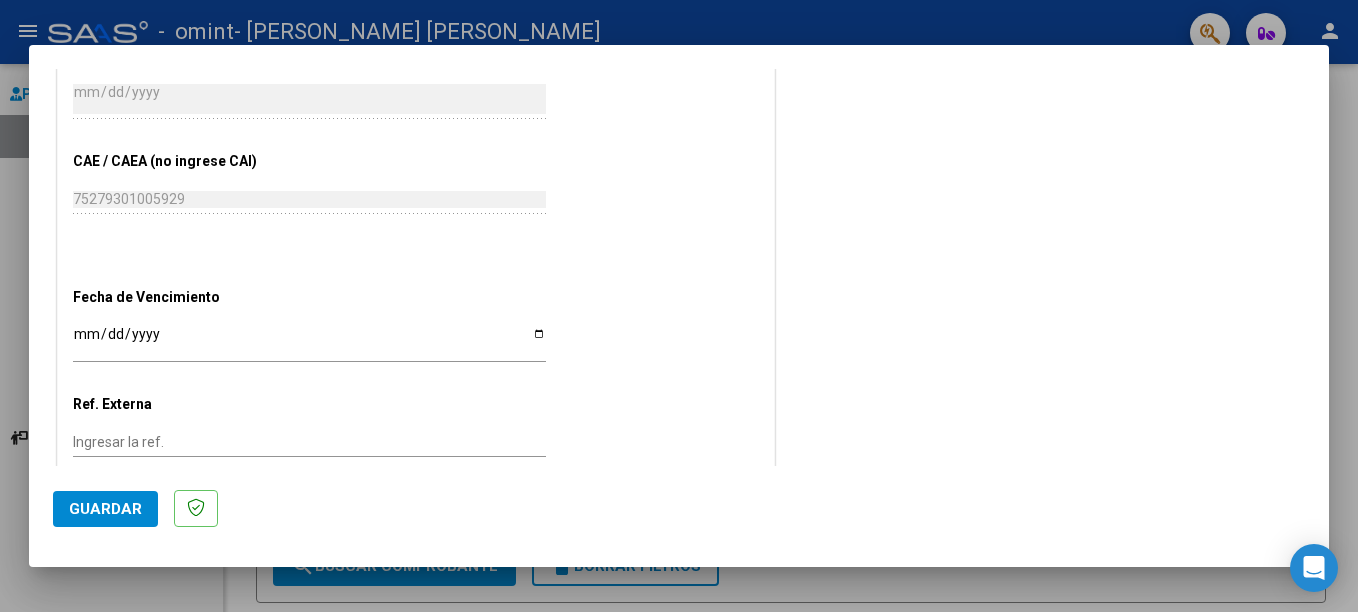 scroll, scrollTop: 925, scrollLeft: 0, axis: vertical 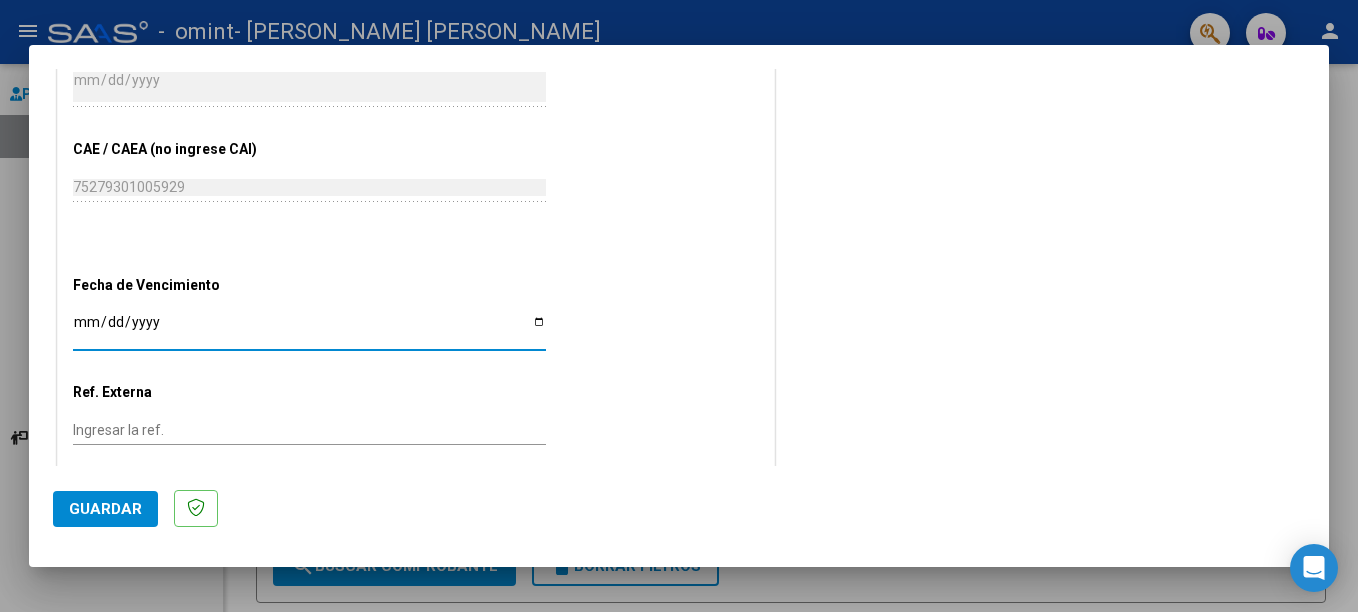 click on "Ingresar la fecha" at bounding box center [309, 329] 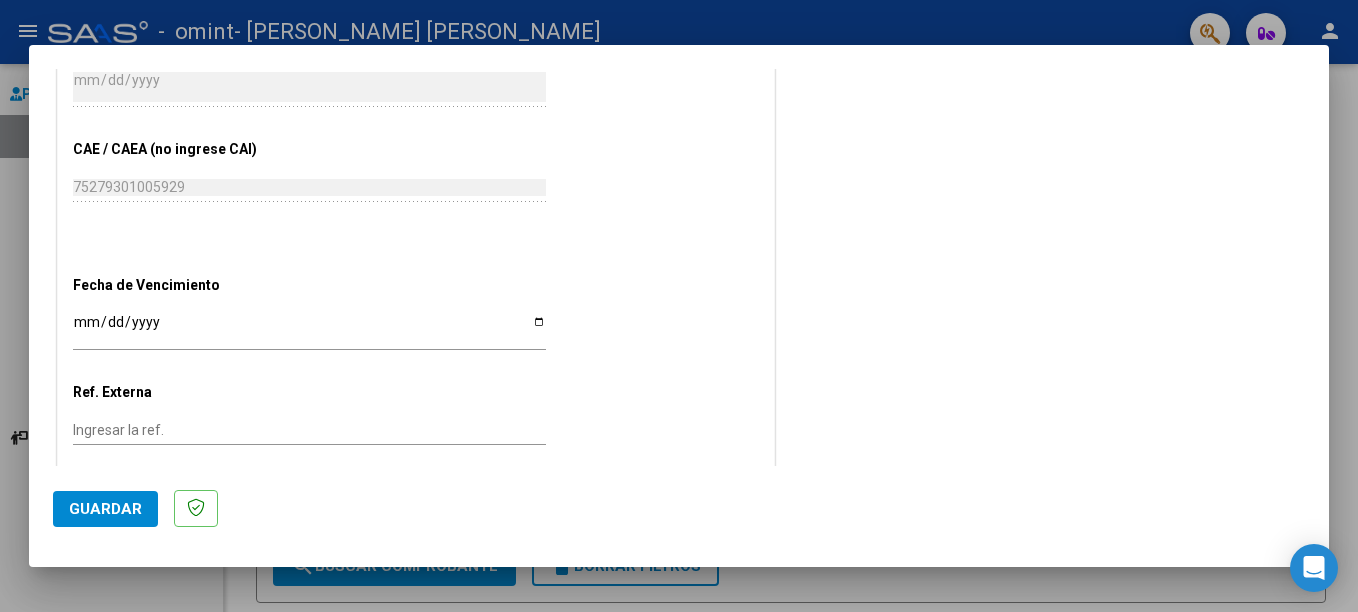 scroll, scrollTop: 1035, scrollLeft: 0, axis: vertical 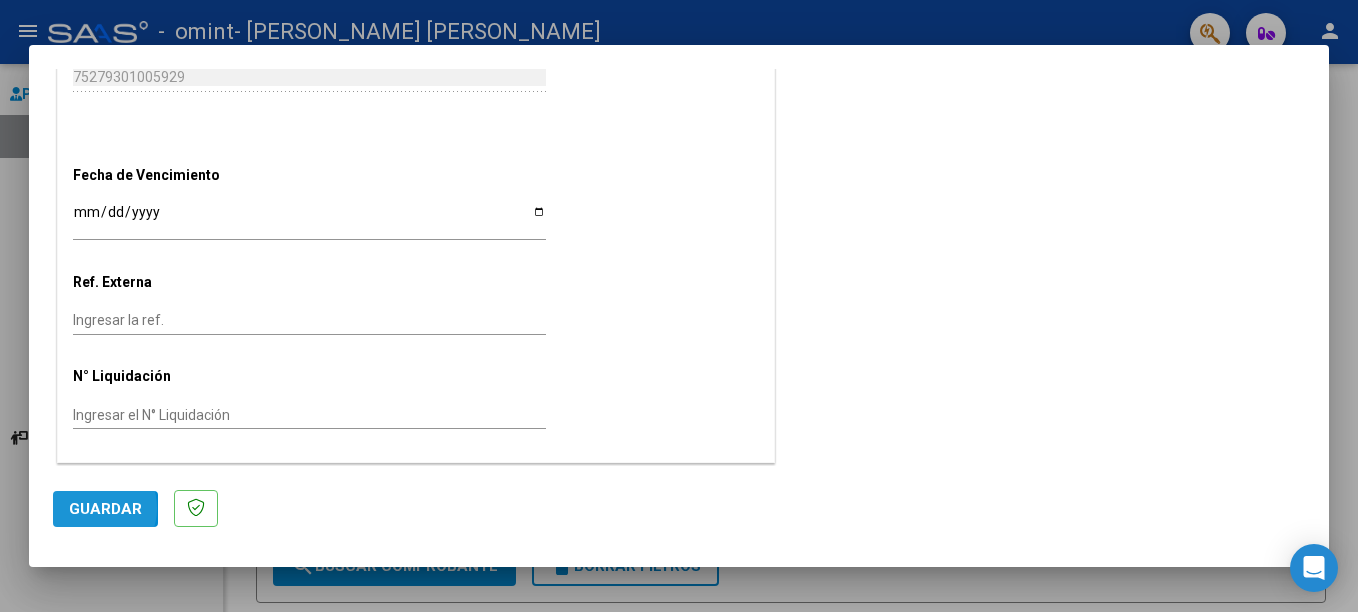click on "Guardar" 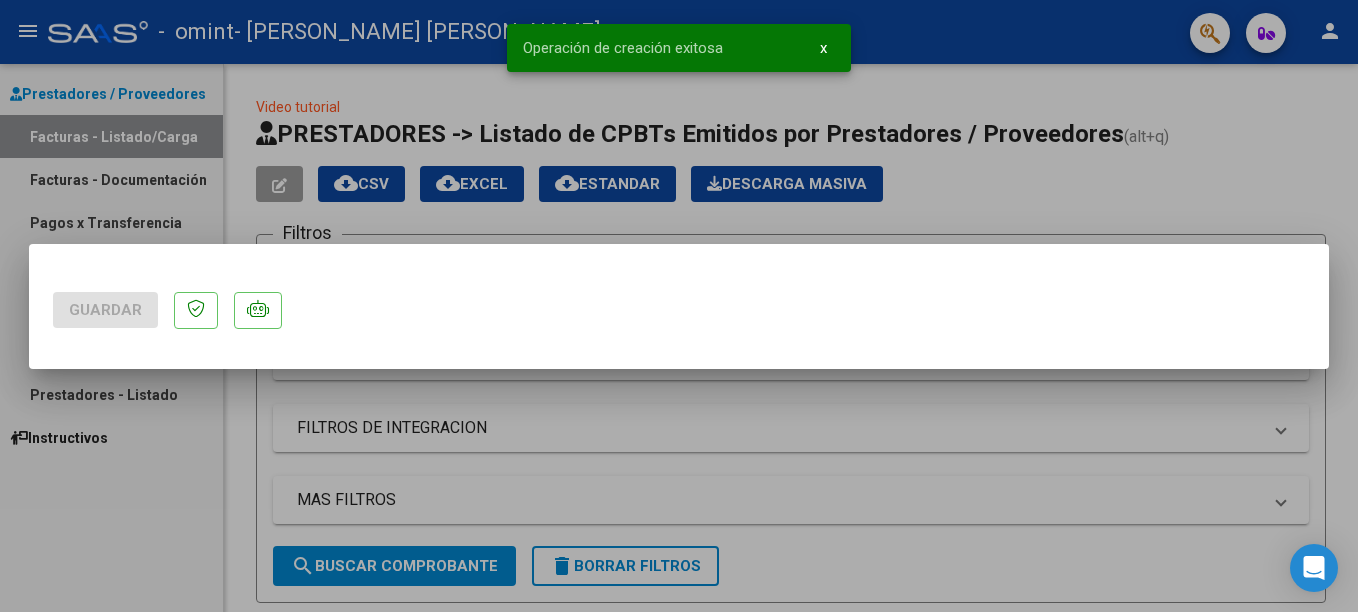 scroll, scrollTop: 0, scrollLeft: 0, axis: both 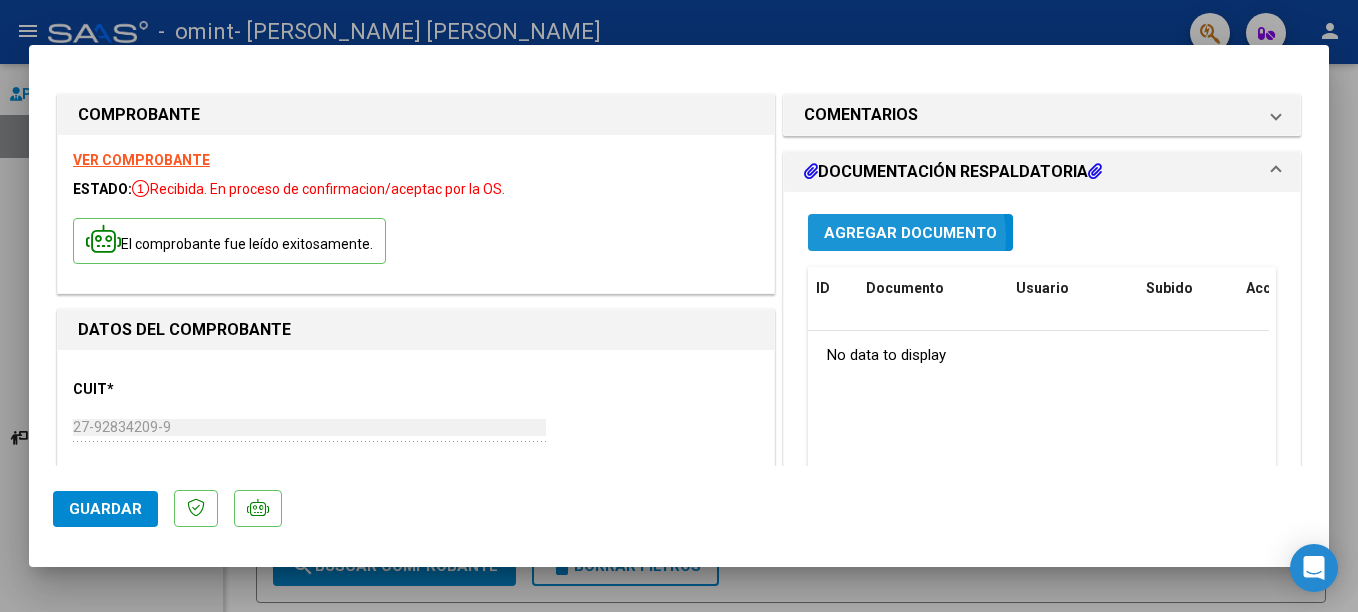 click on "Agregar Documento" at bounding box center [910, 233] 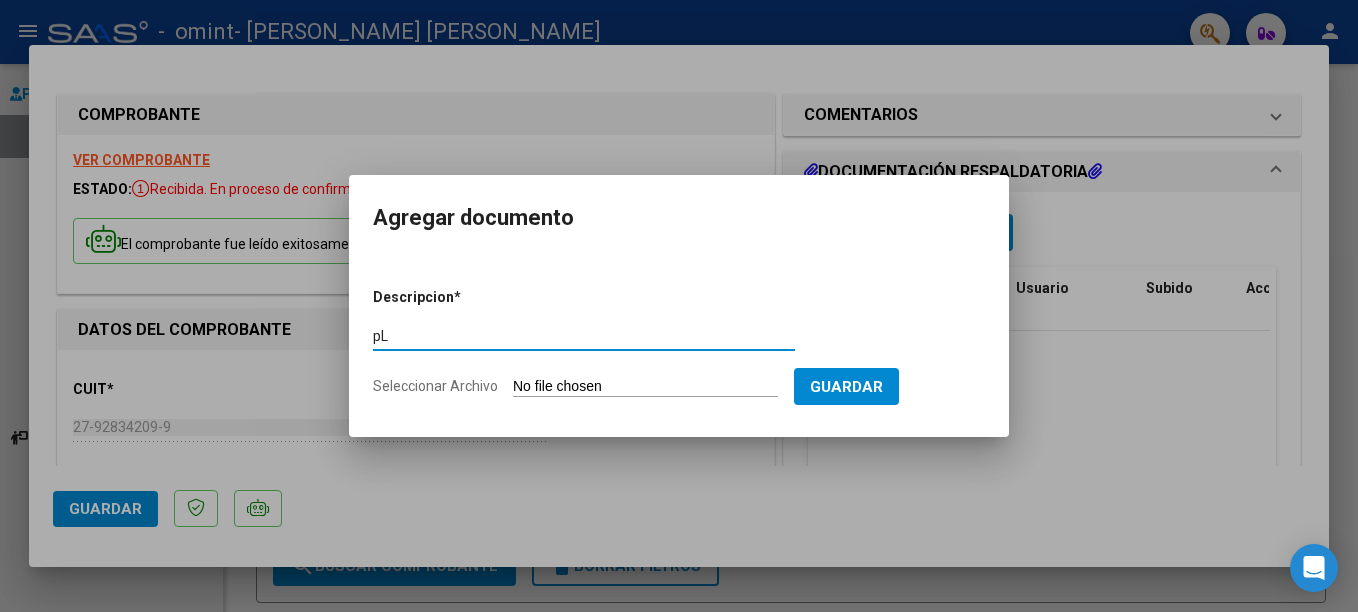 type on "p" 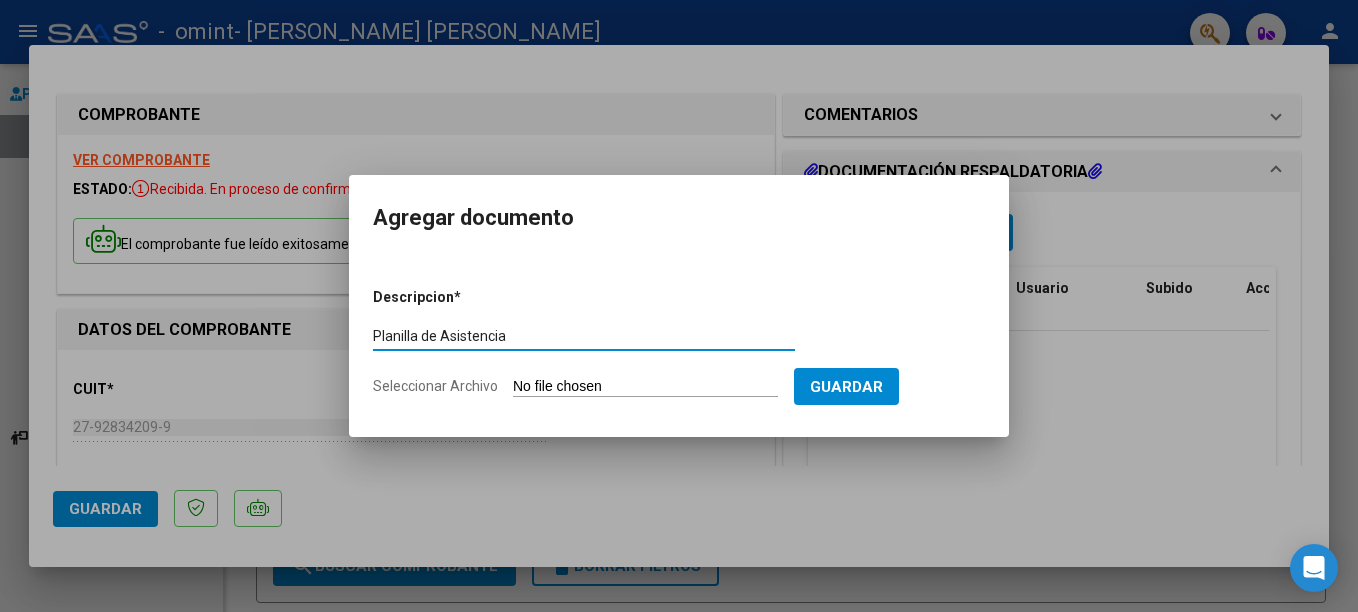 type on "Planilla de Asistencia" 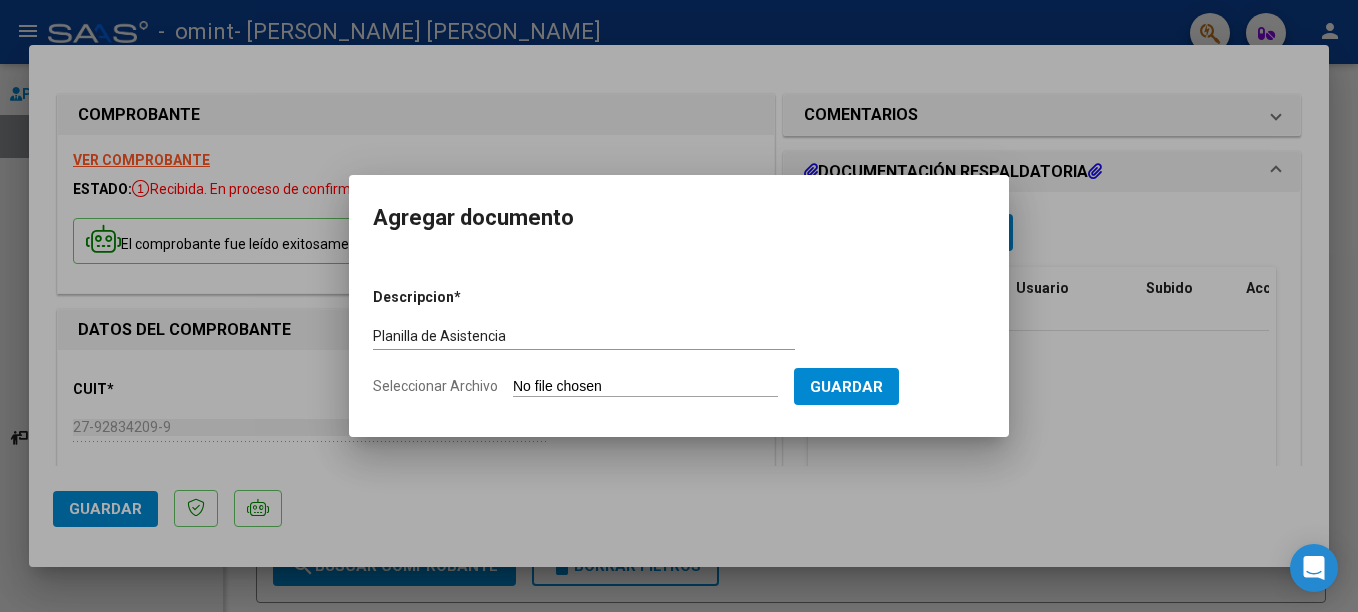 click on "Seleccionar Archivo" at bounding box center [645, 387] 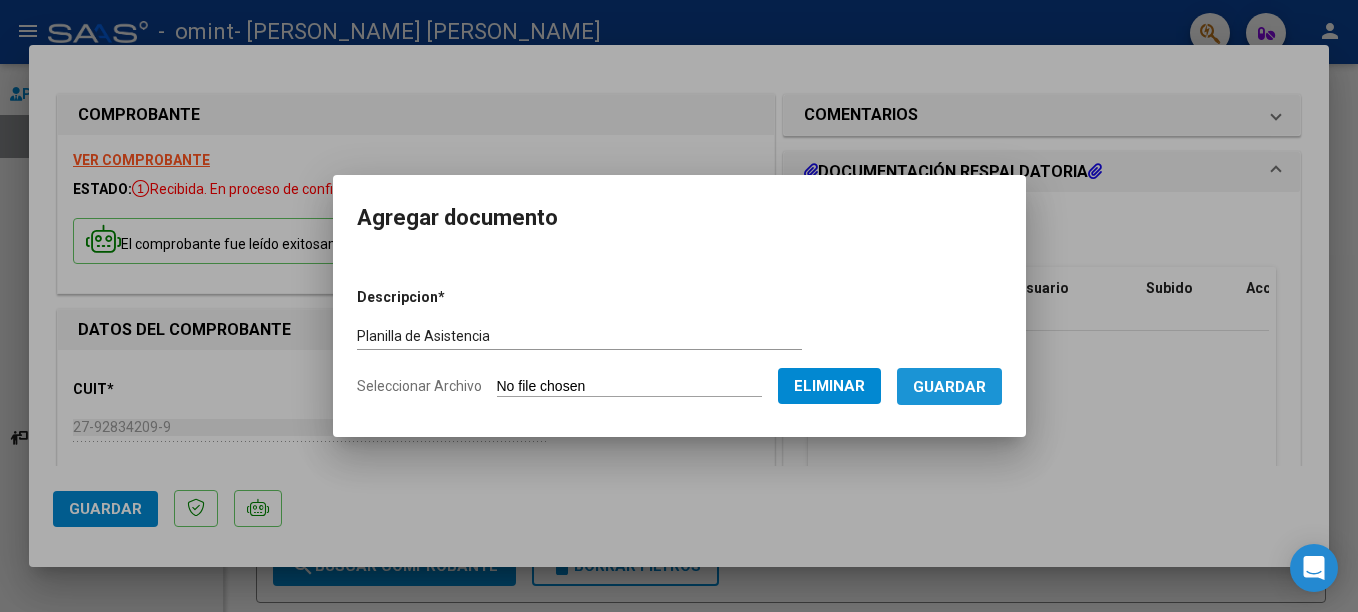 click on "Guardar" at bounding box center [949, 387] 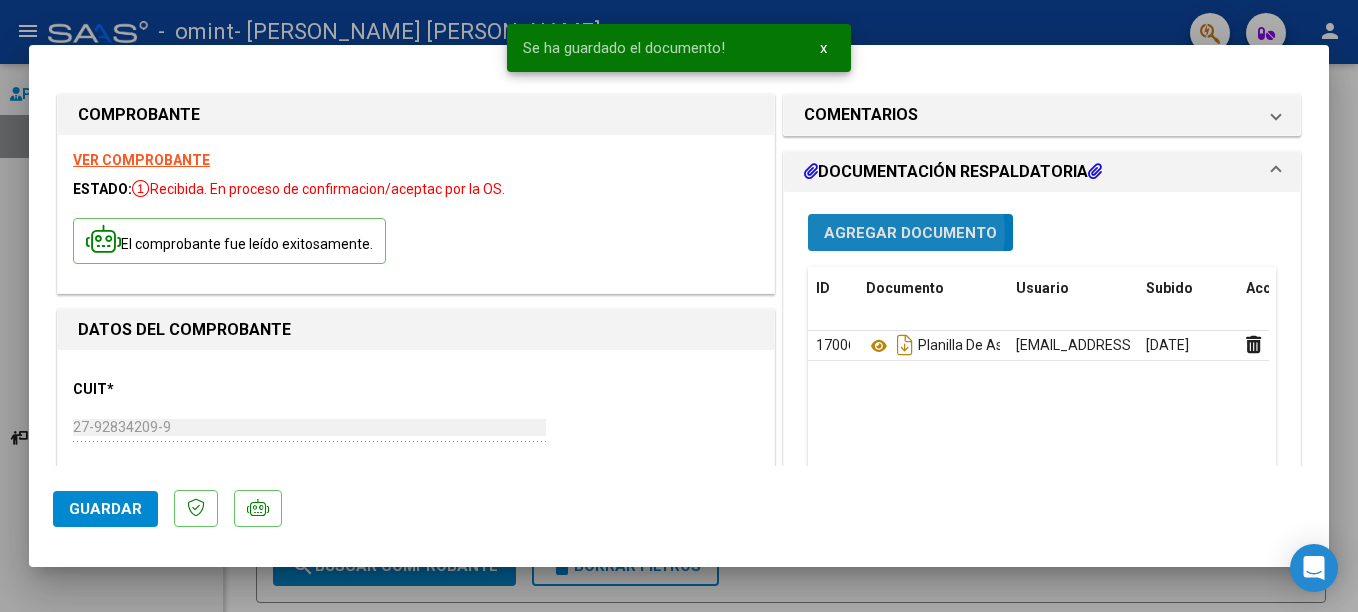 click on "Agregar Documento" at bounding box center (910, 233) 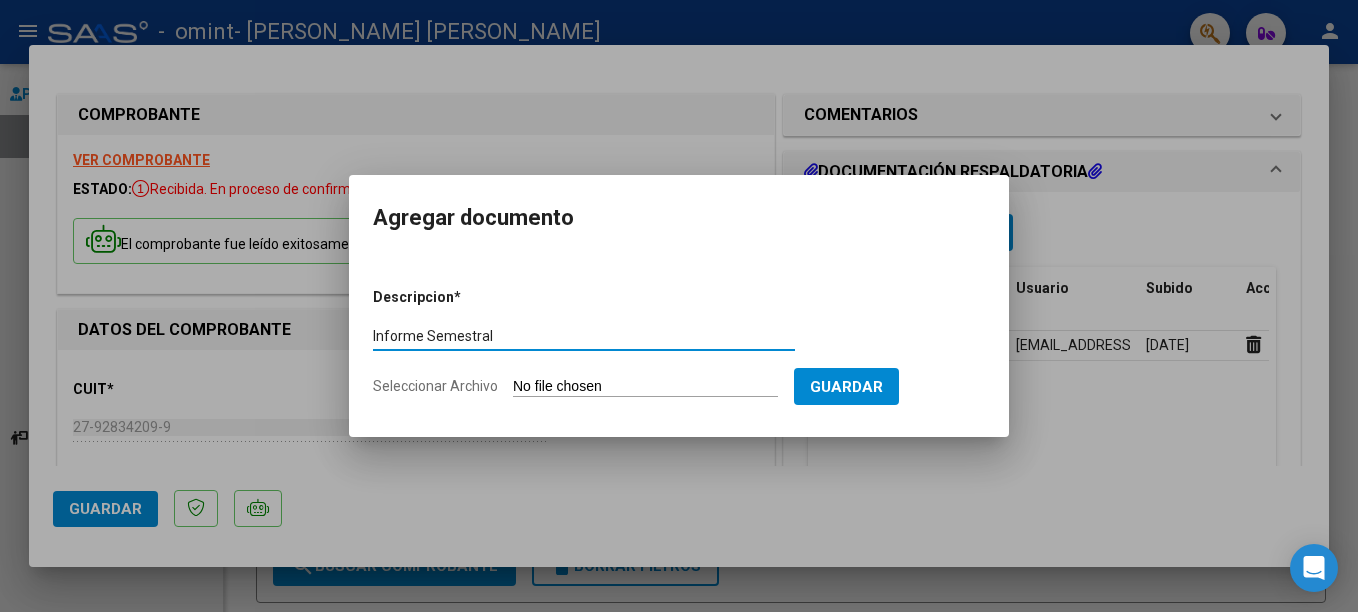 type on "Informe Semestral" 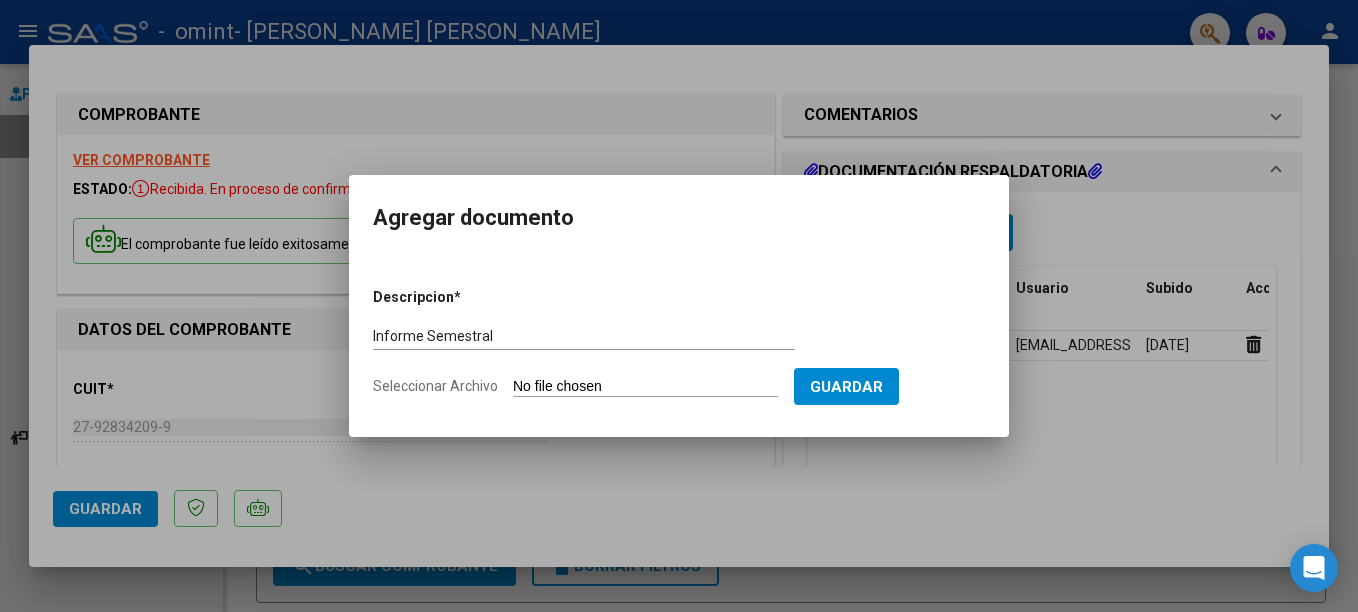 click on "Seleccionar Archivo" at bounding box center (645, 387) 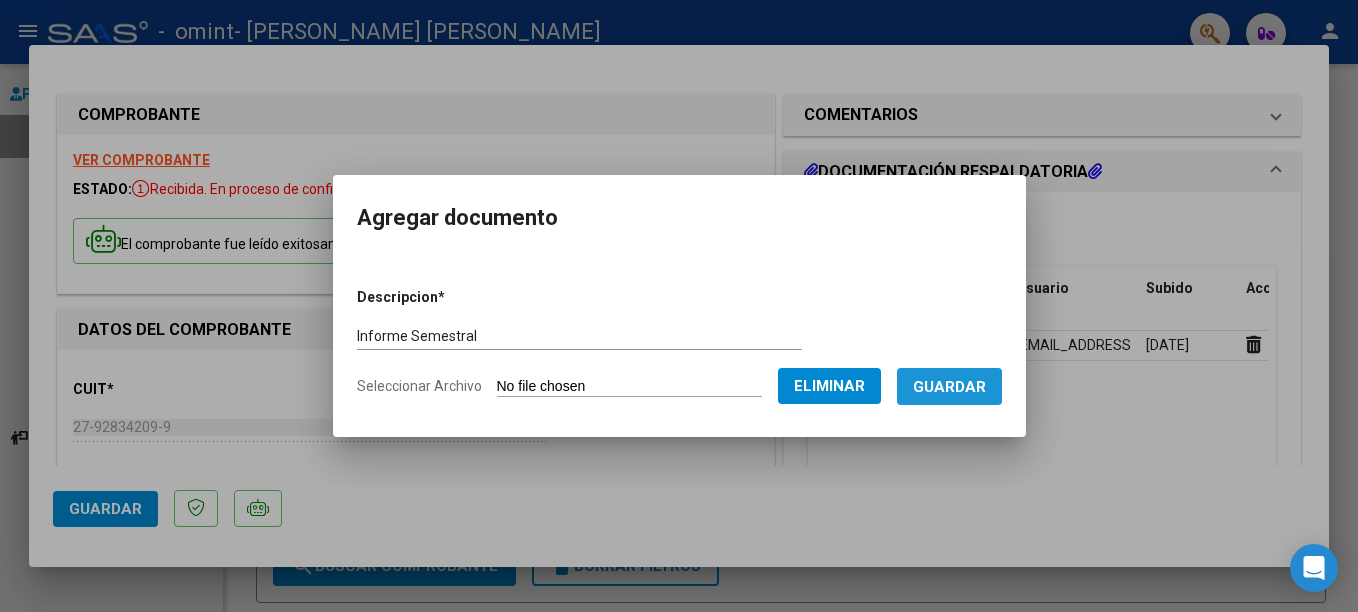 click on "Guardar" at bounding box center [949, 387] 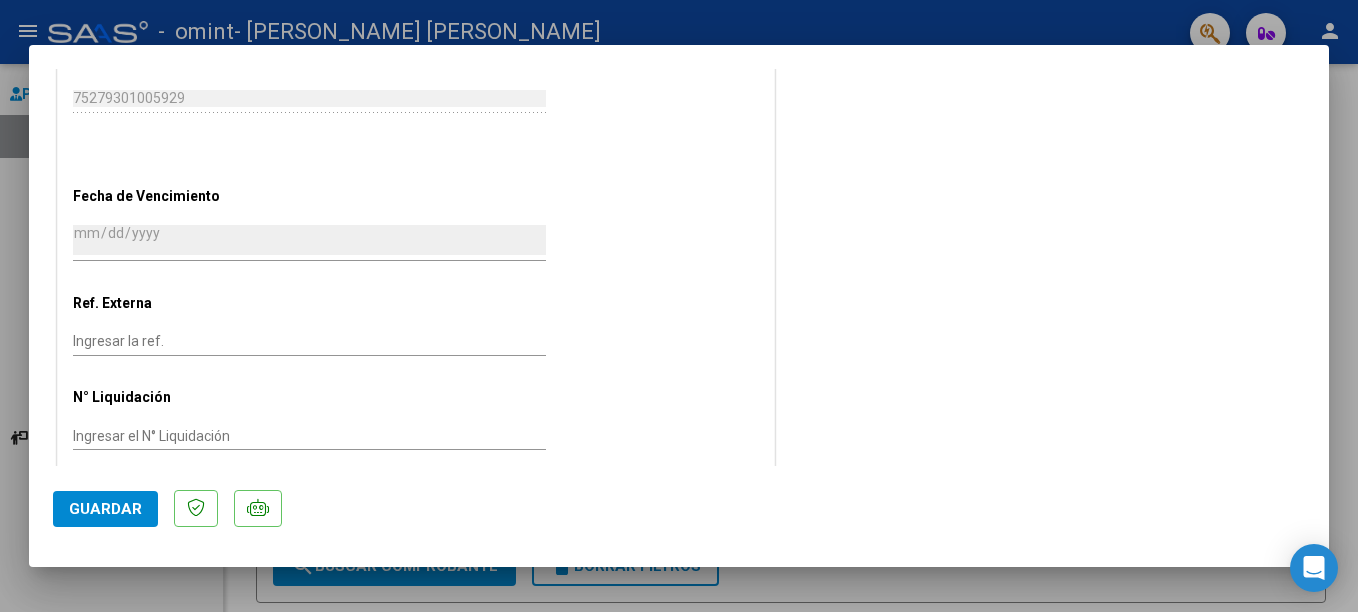 scroll, scrollTop: 1107, scrollLeft: 0, axis: vertical 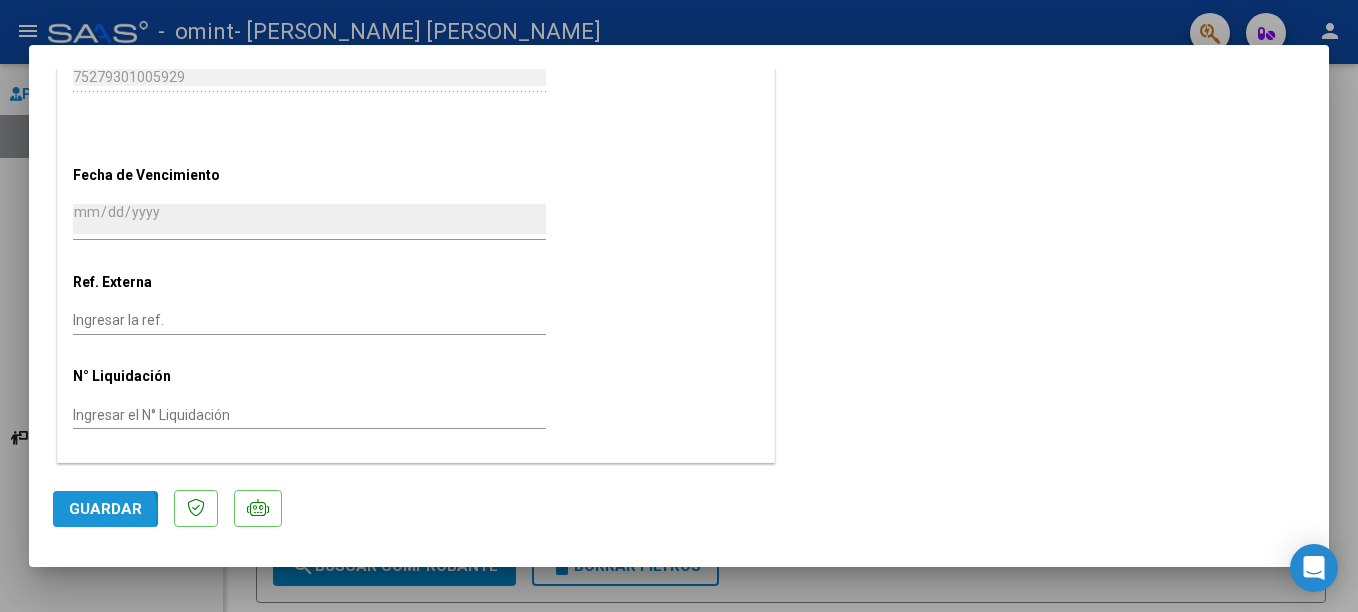click on "Guardar" 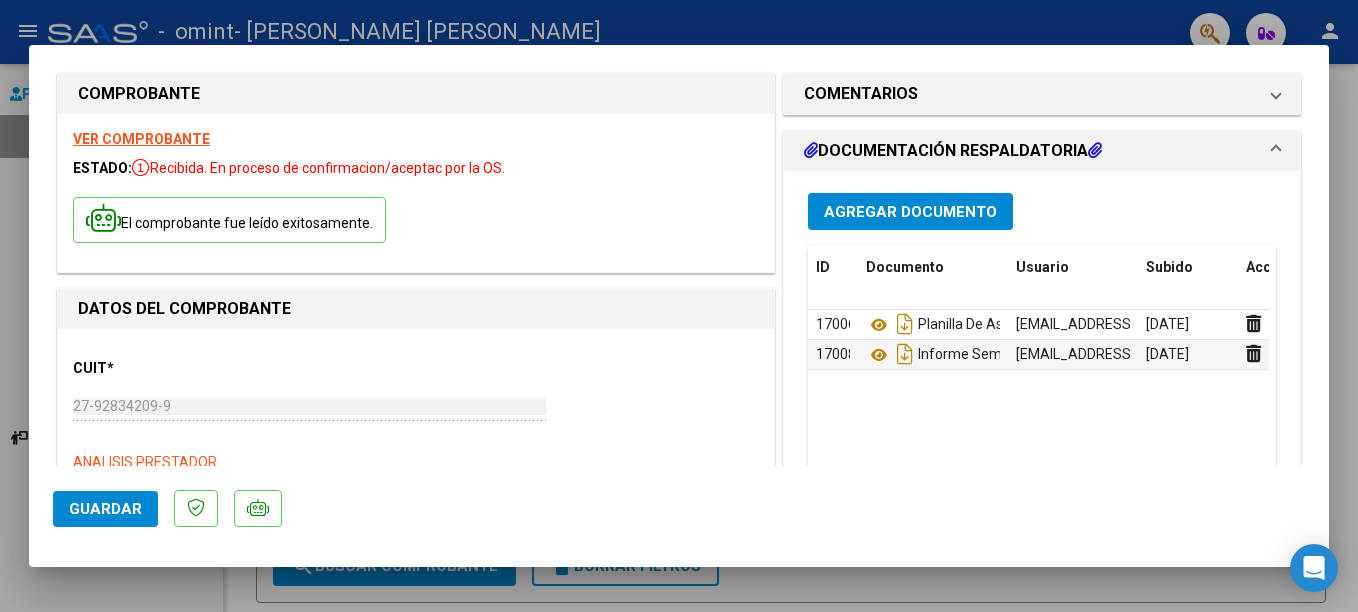 scroll, scrollTop: 0, scrollLeft: 0, axis: both 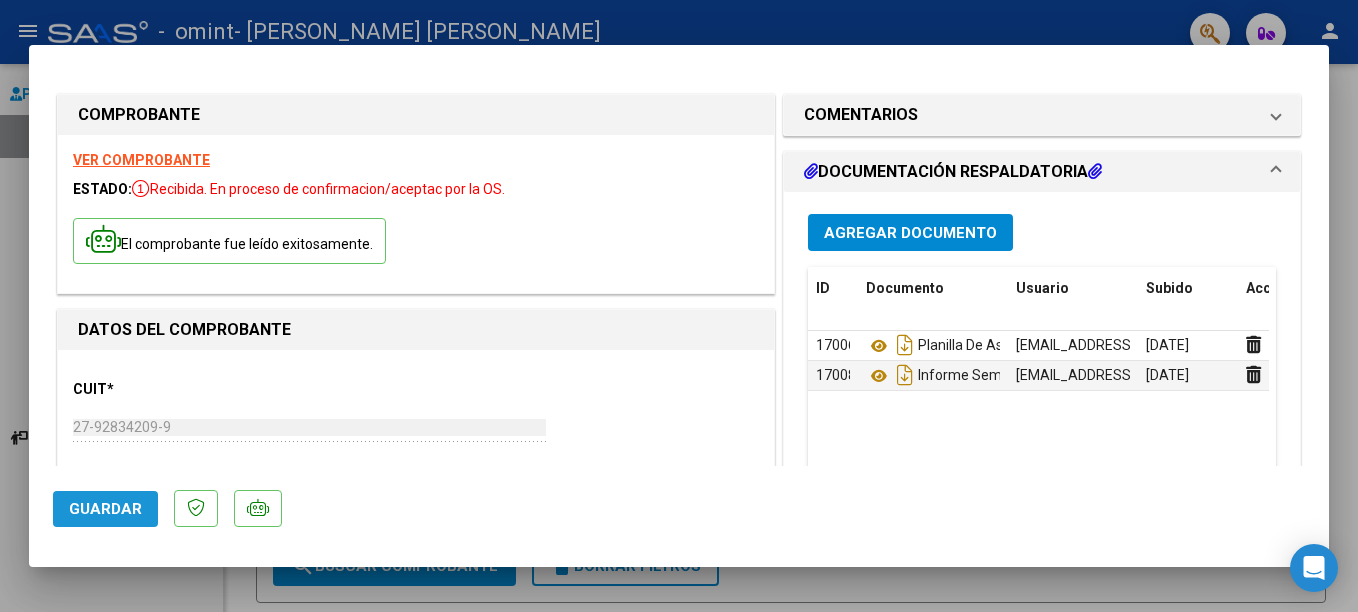 click on "Guardar" 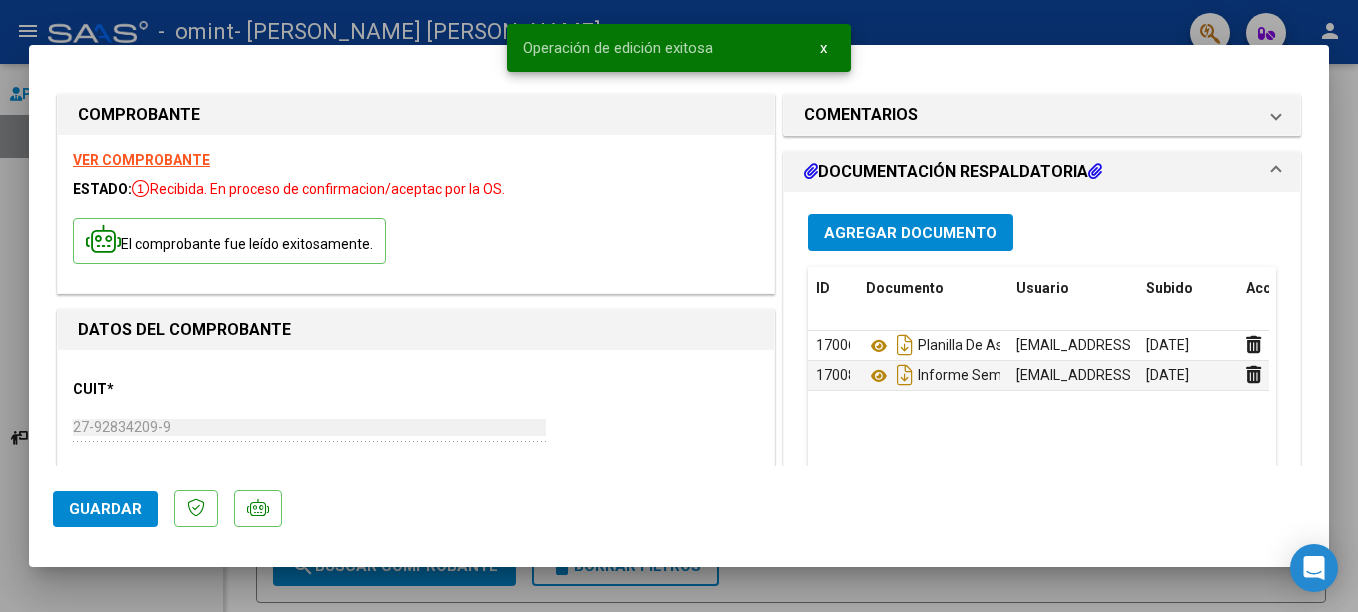 click at bounding box center [679, 306] 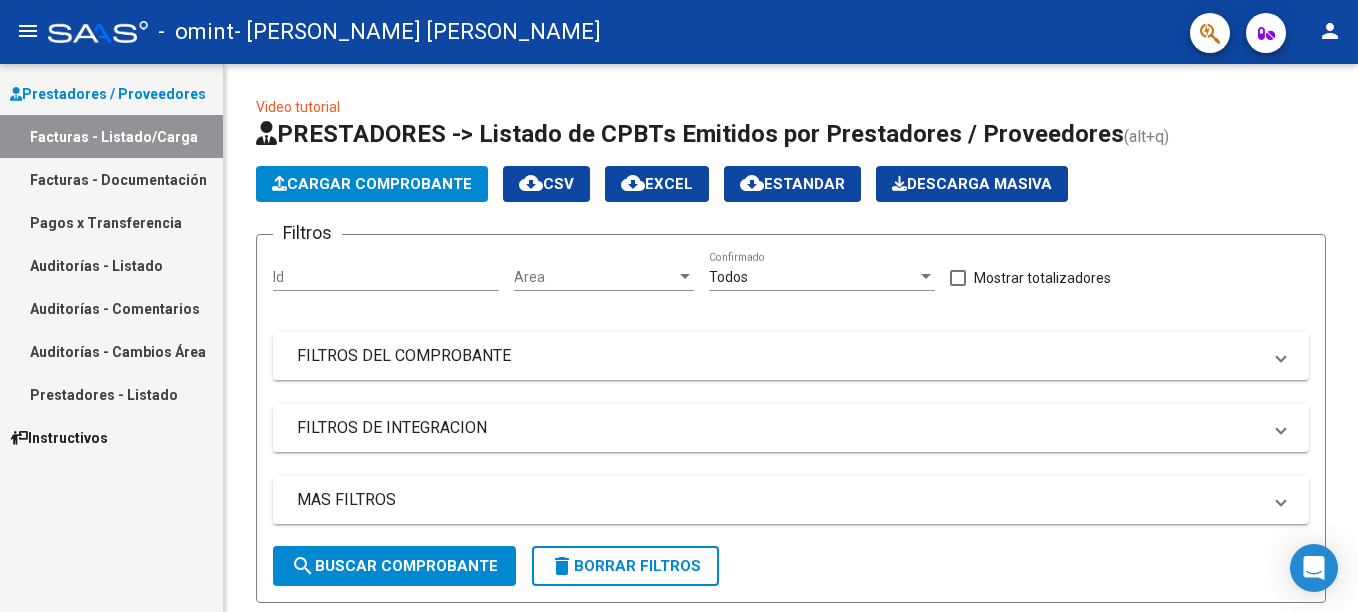 click on "Prestadores - Listado" at bounding box center (111, 394) 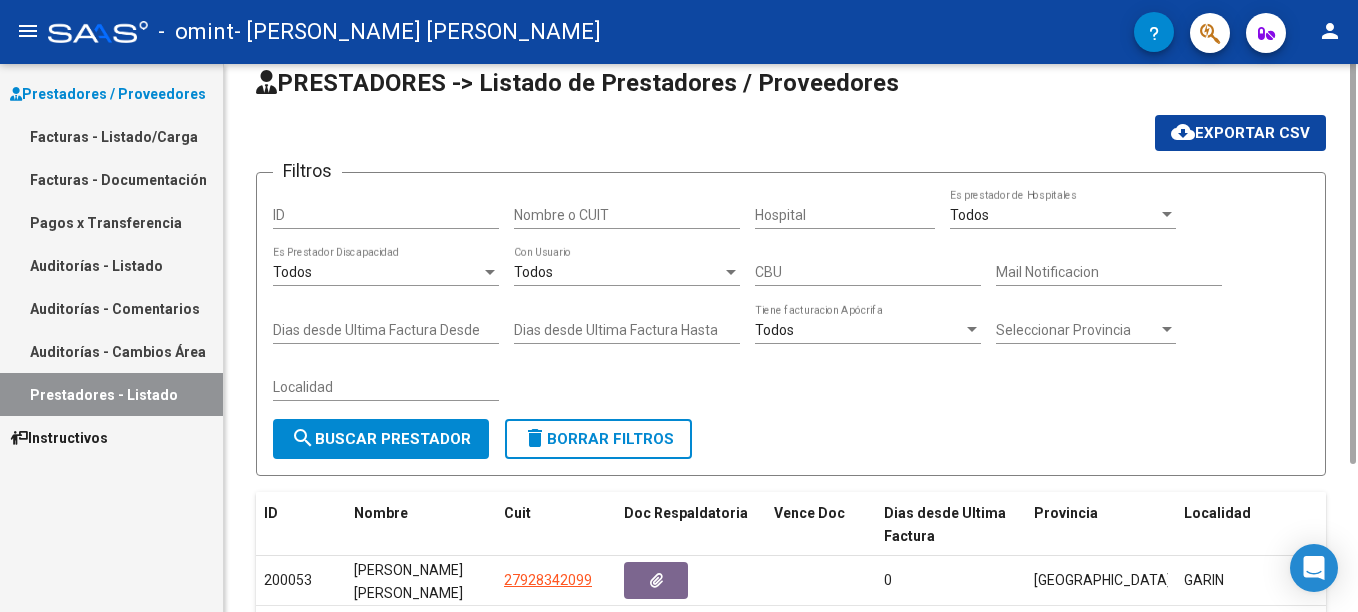 scroll, scrollTop: 0, scrollLeft: 0, axis: both 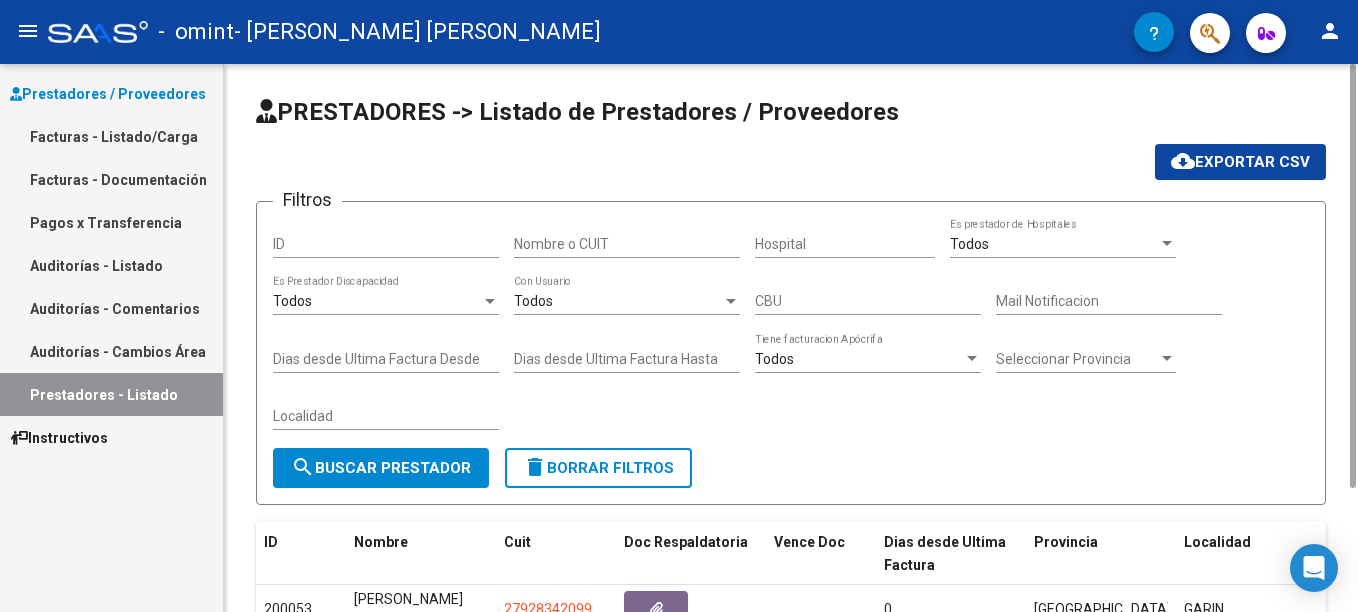 drag, startPoint x: 1353, startPoint y: 328, endPoint x: 1361, endPoint y: 218, distance: 110.29053 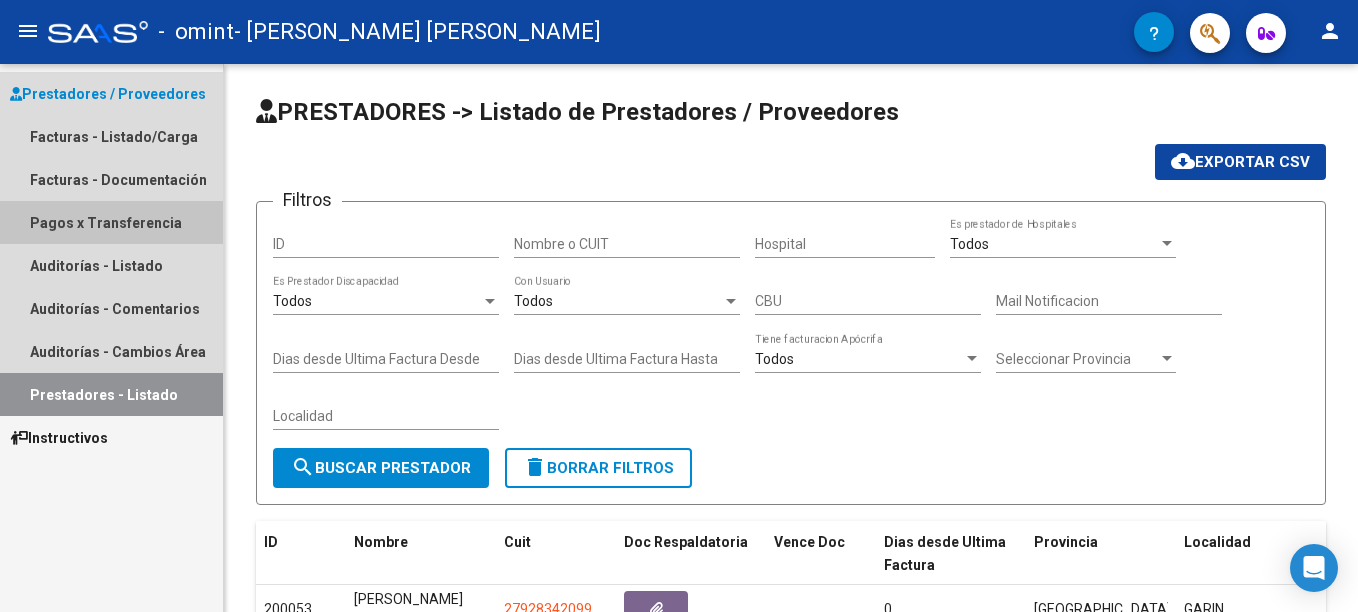 click on "Pagos x Transferencia" at bounding box center (111, 222) 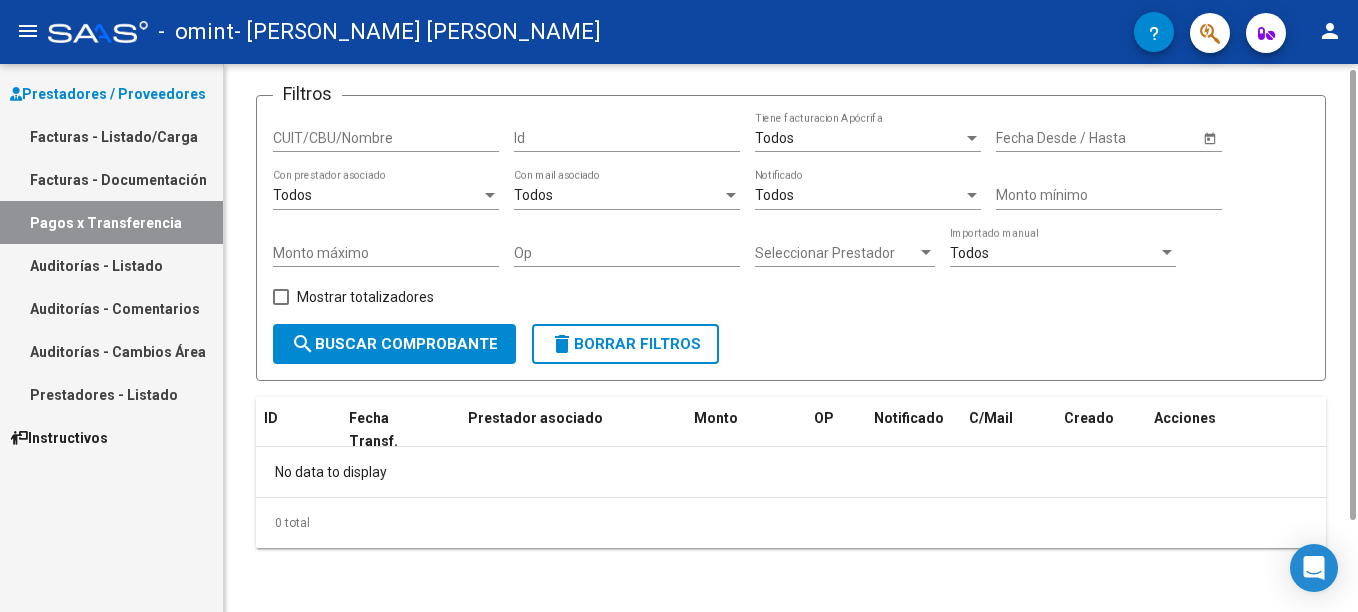 scroll, scrollTop: 0, scrollLeft: 0, axis: both 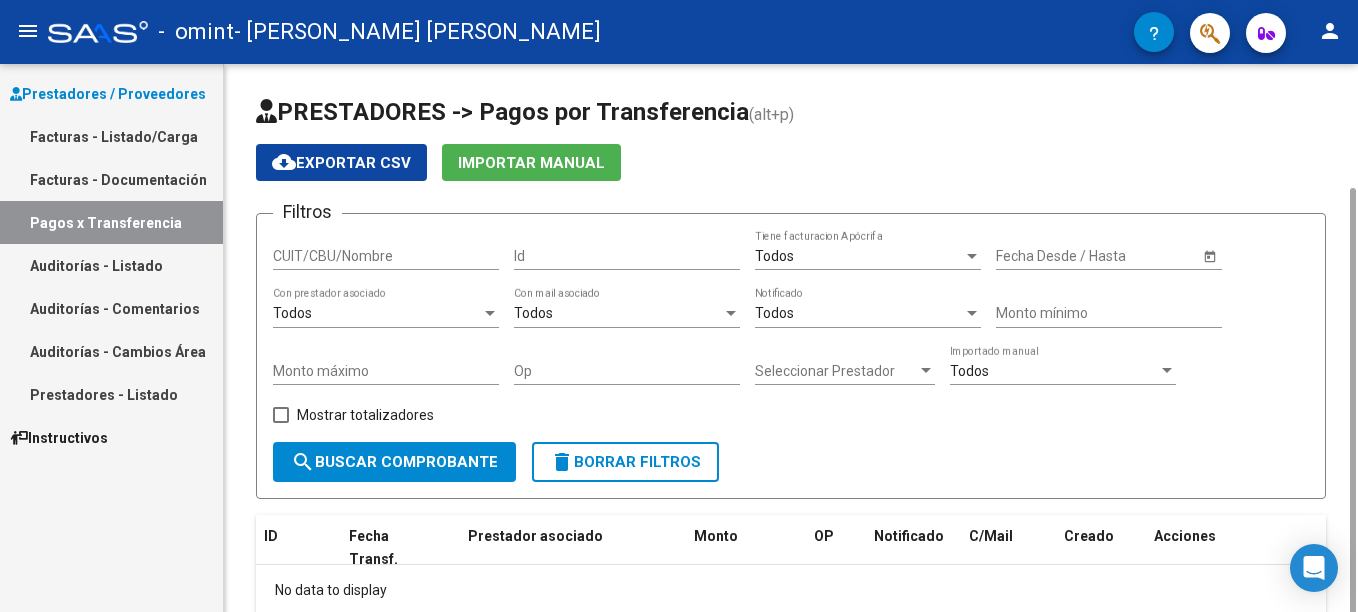 drag, startPoint x: 1349, startPoint y: 125, endPoint x: 1357, endPoint y: 36, distance: 89.358826 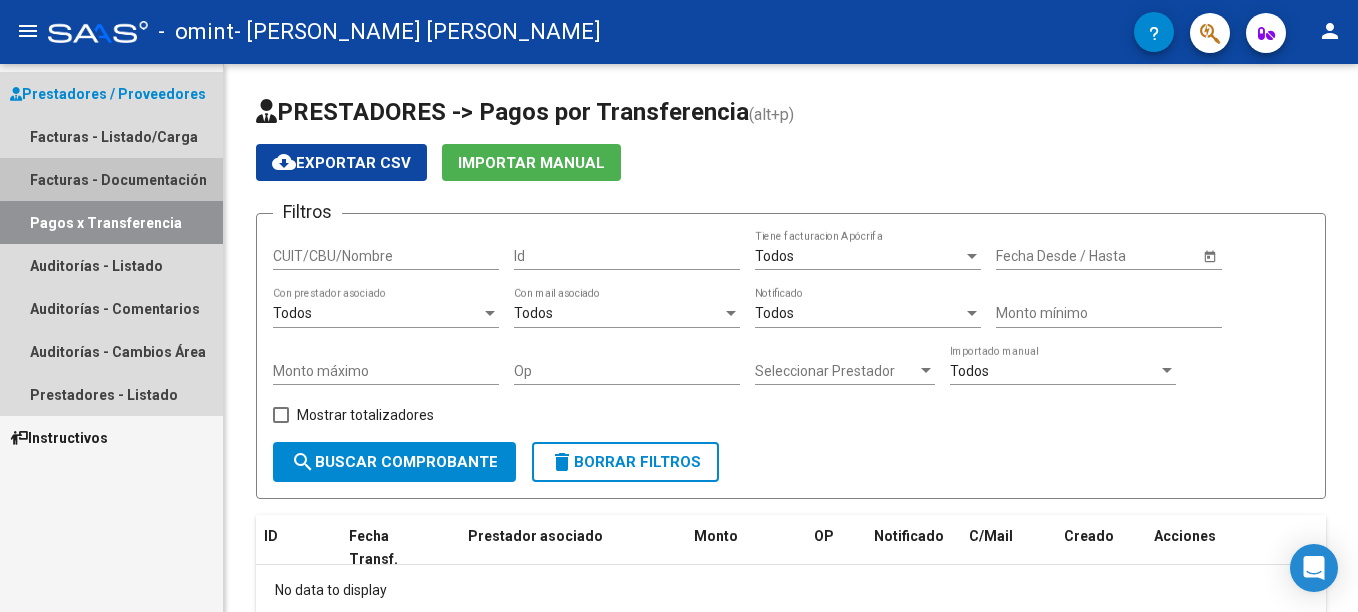 click on "Facturas - Documentación" at bounding box center (111, 179) 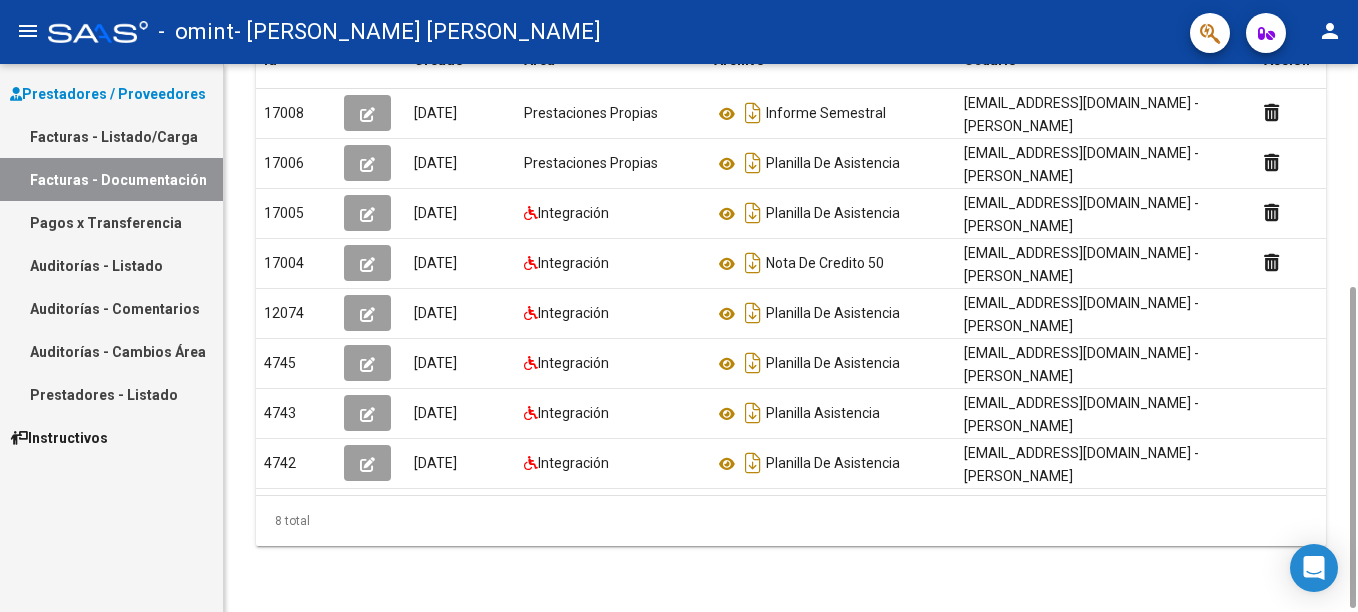 scroll, scrollTop: 376, scrollLeft: 0, axis: vertical 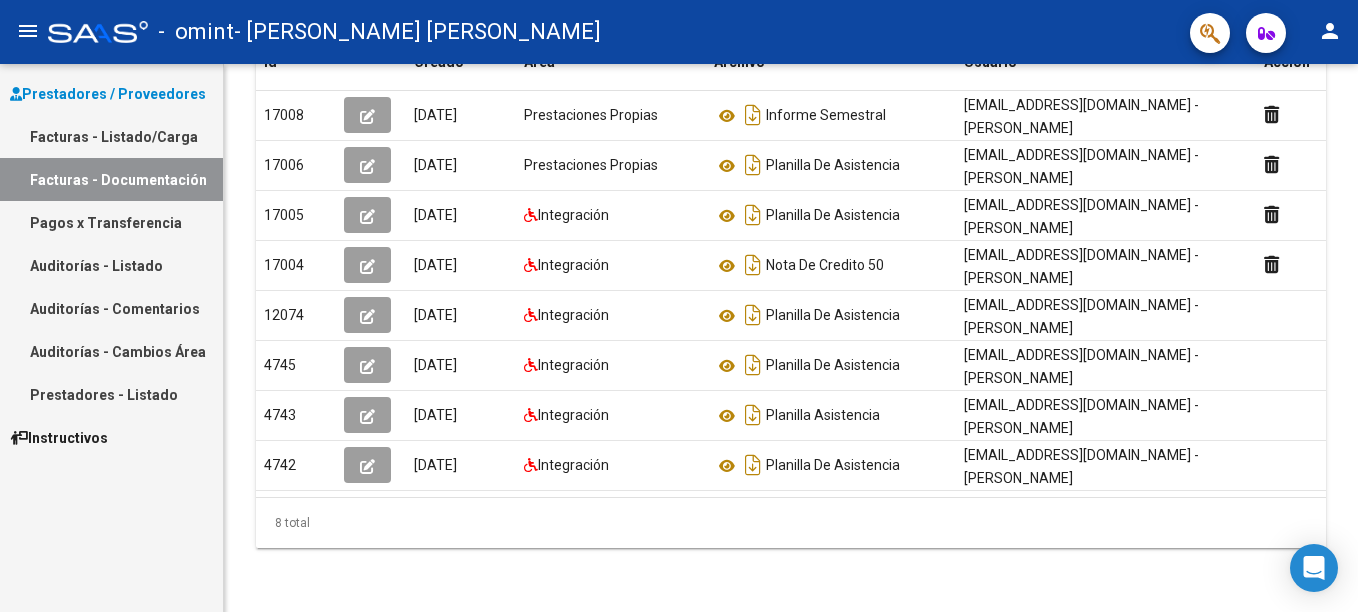 drag, startPoint x: 1350, startPoint y: 200, endPoint x: 1361, endPoint y: 512, distance: 312.19385 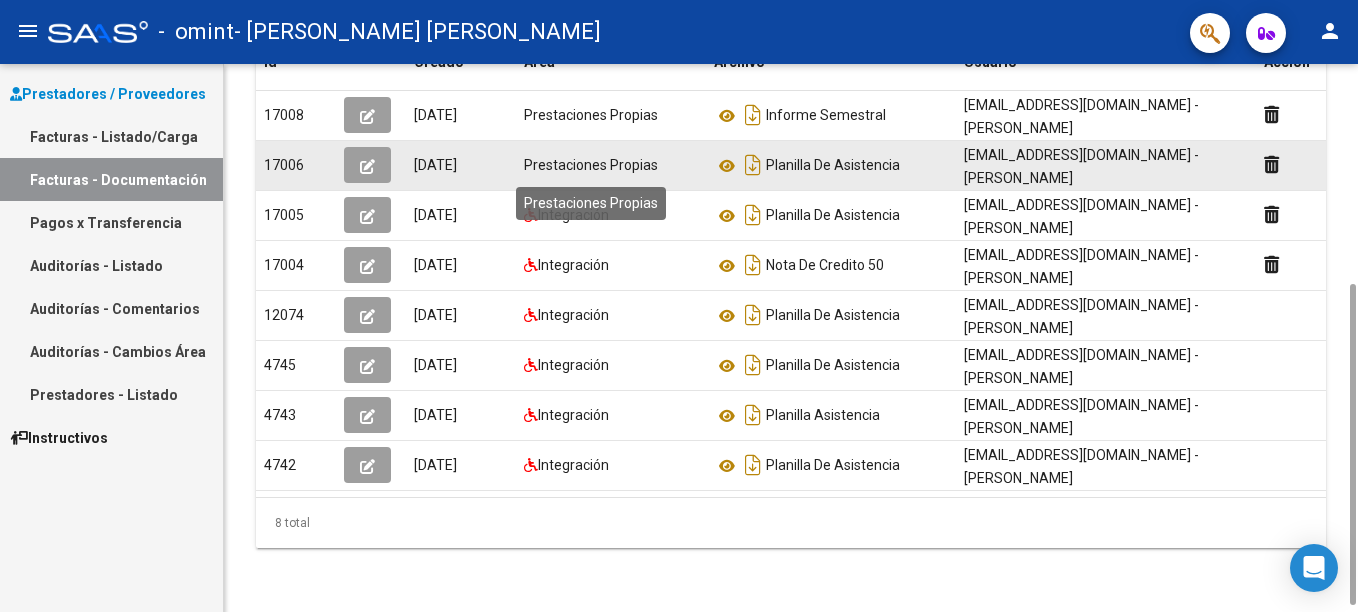 click on "Prestaciones Propias" 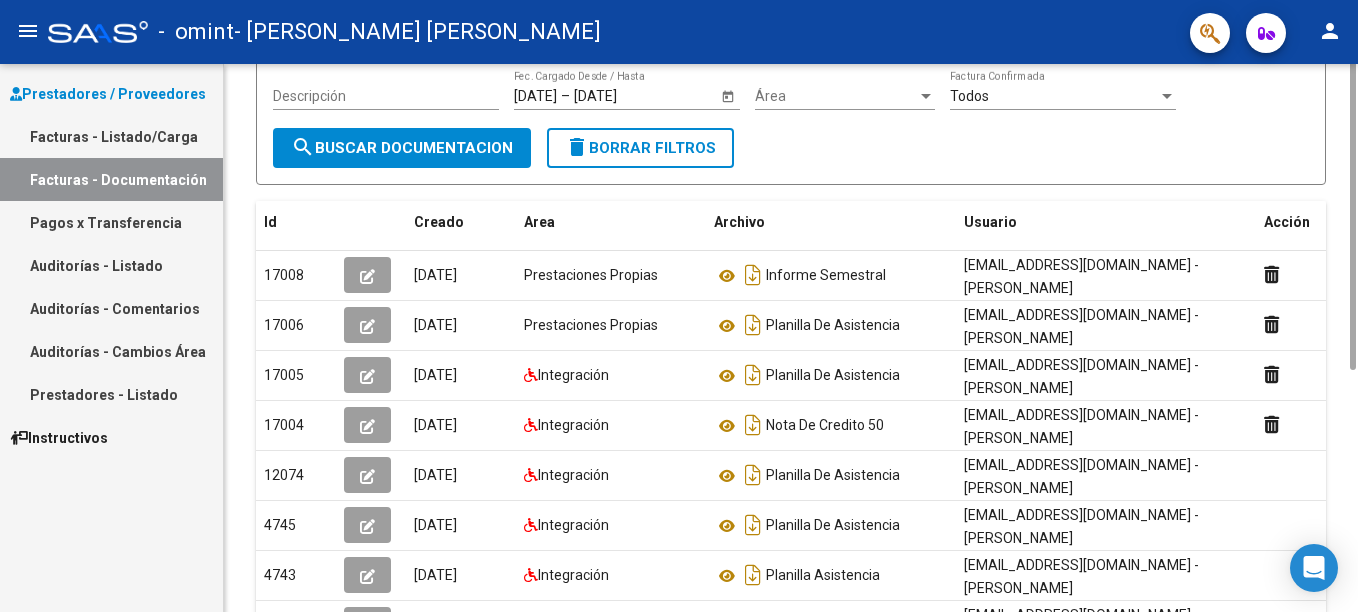 scroll, scrollTop: 0, scrollLeft: 0, axis: both 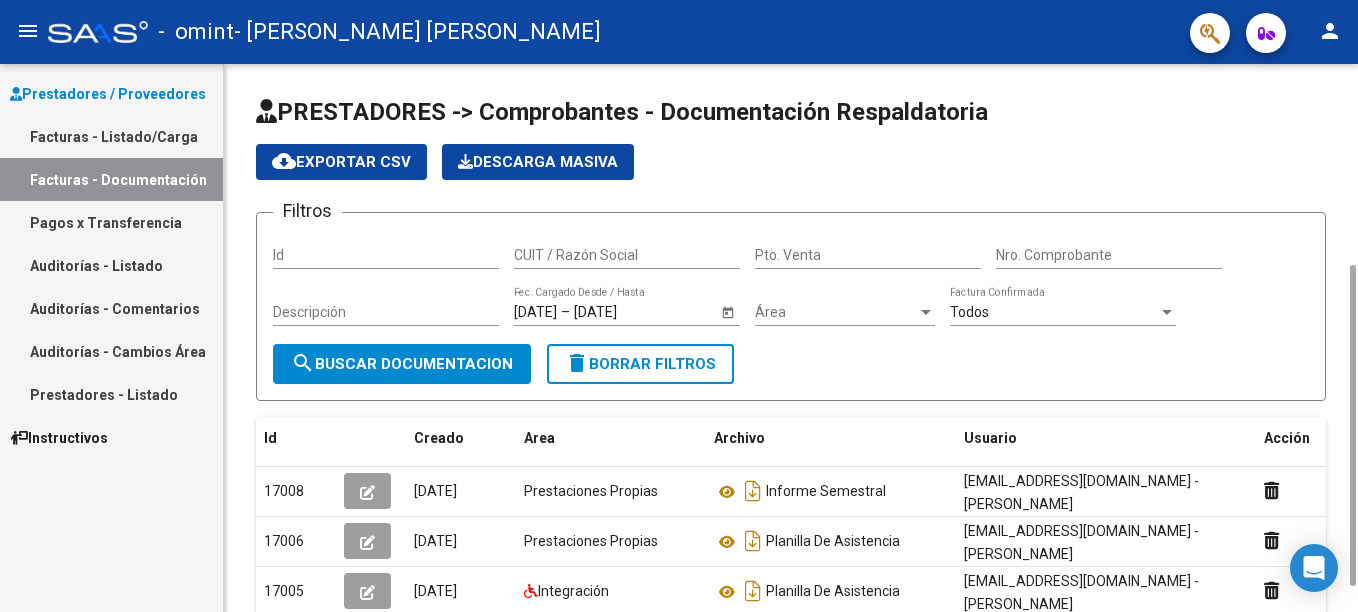 drag, startPoint x: 1351, startPoint y: 324, endPoint x: 1332, endPoint y: -42, distance: 366.49283 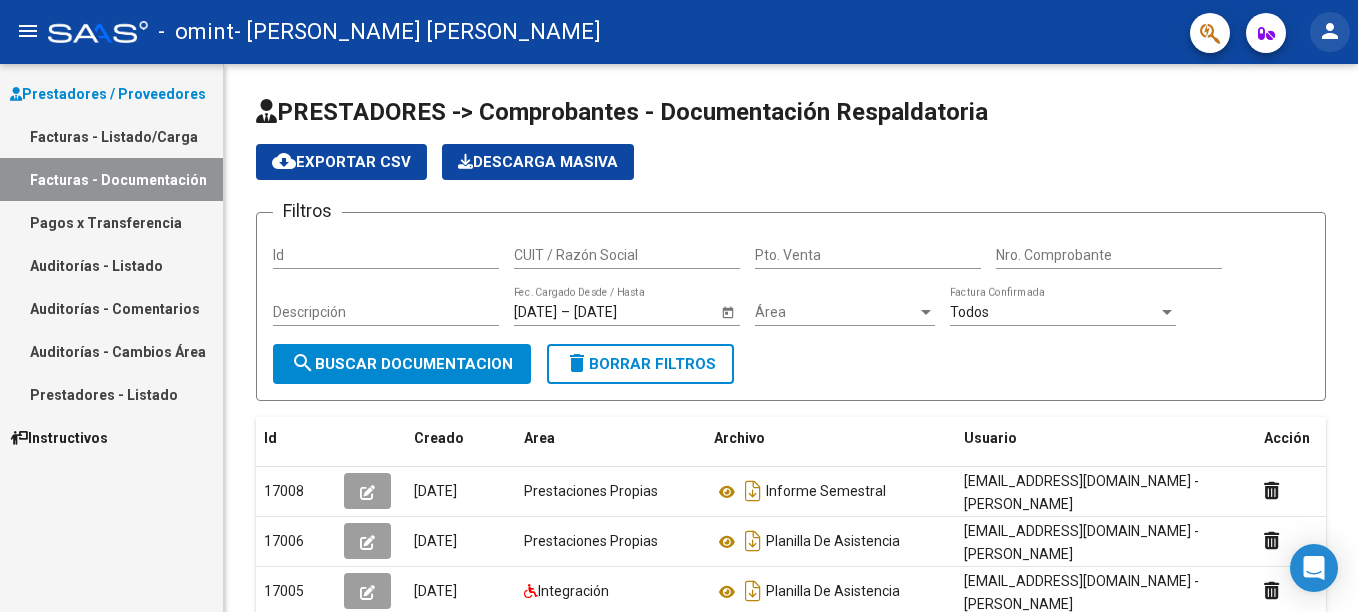click on "person" 